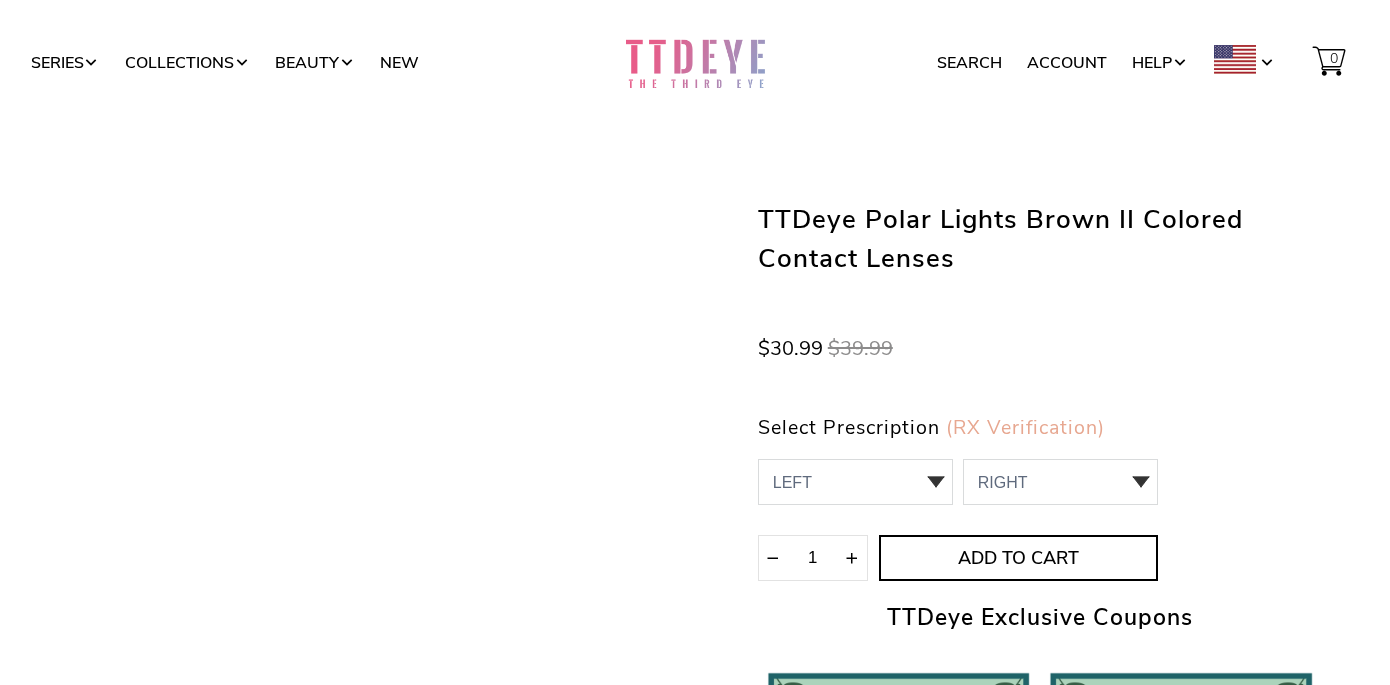 scroll, scrollTop: 0, scrollLeft: 0, axis: both 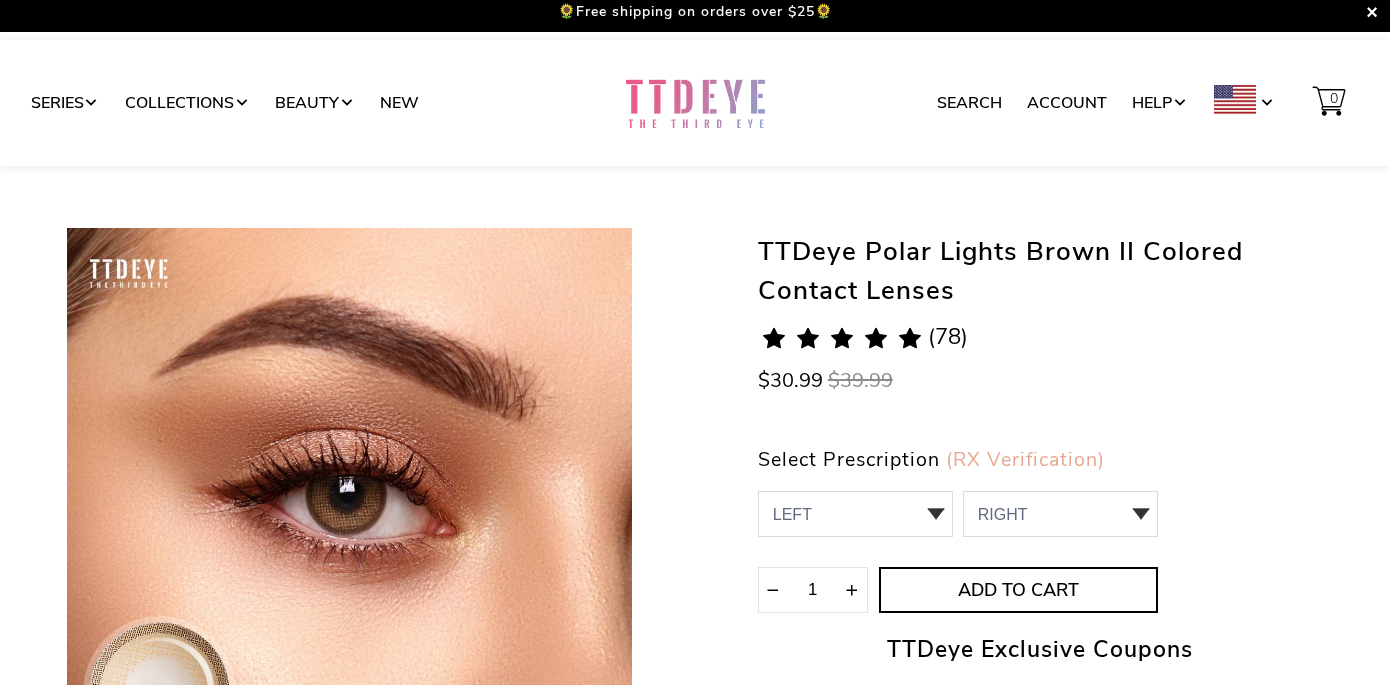 click at bounding box center (695, 103) 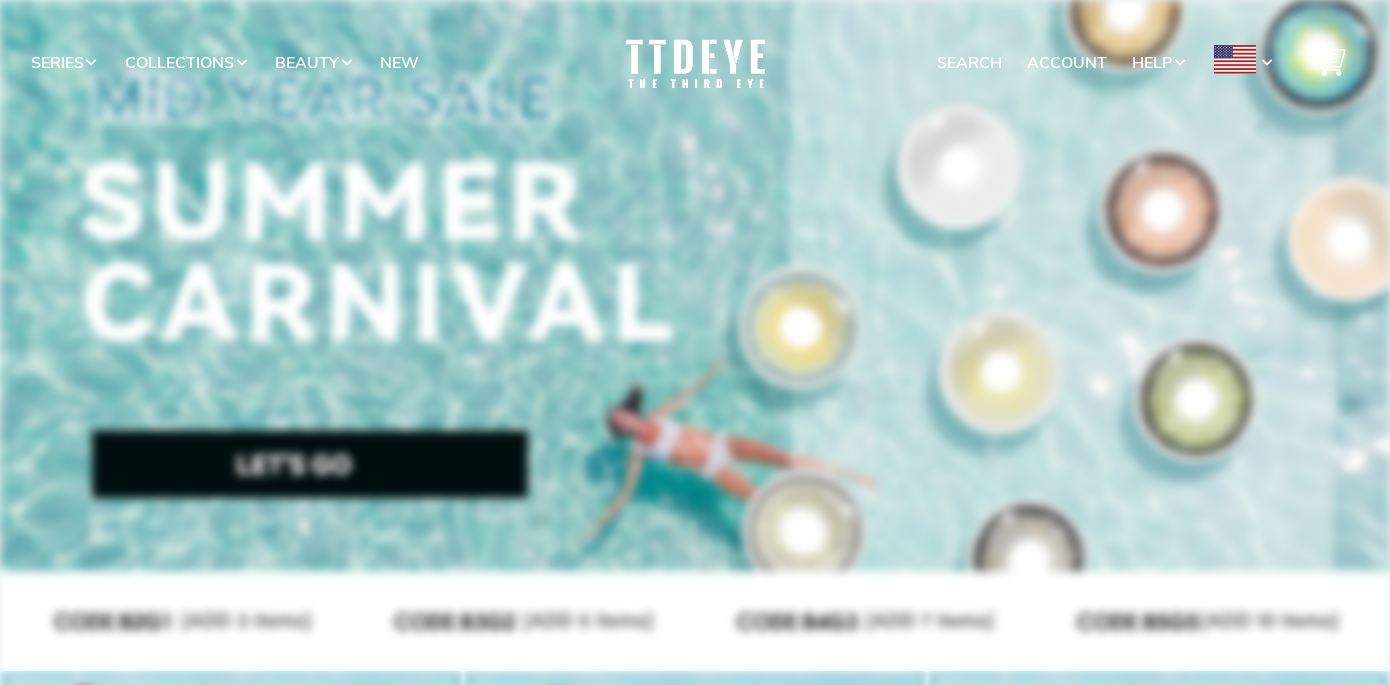 scroll, scrollTop: 0, scrollLeft: 0, axis: both 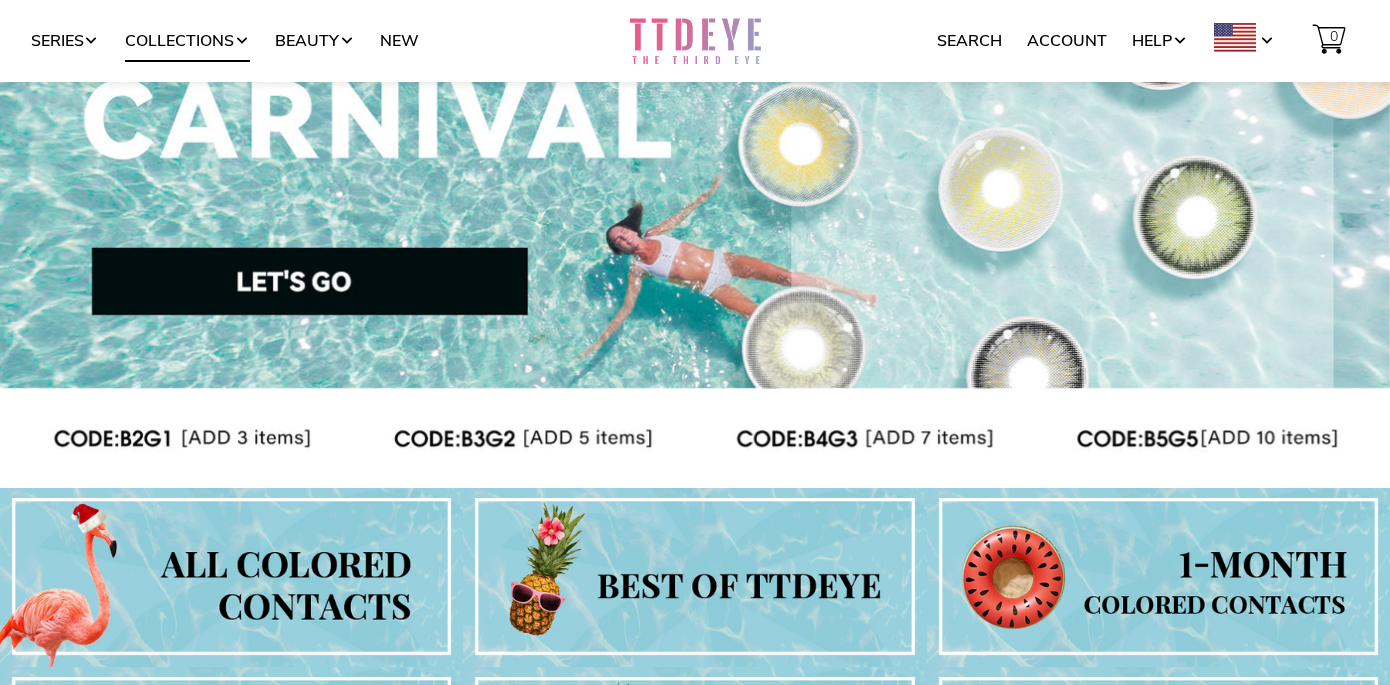 click on "Collections" at bounding box center [187, 41] 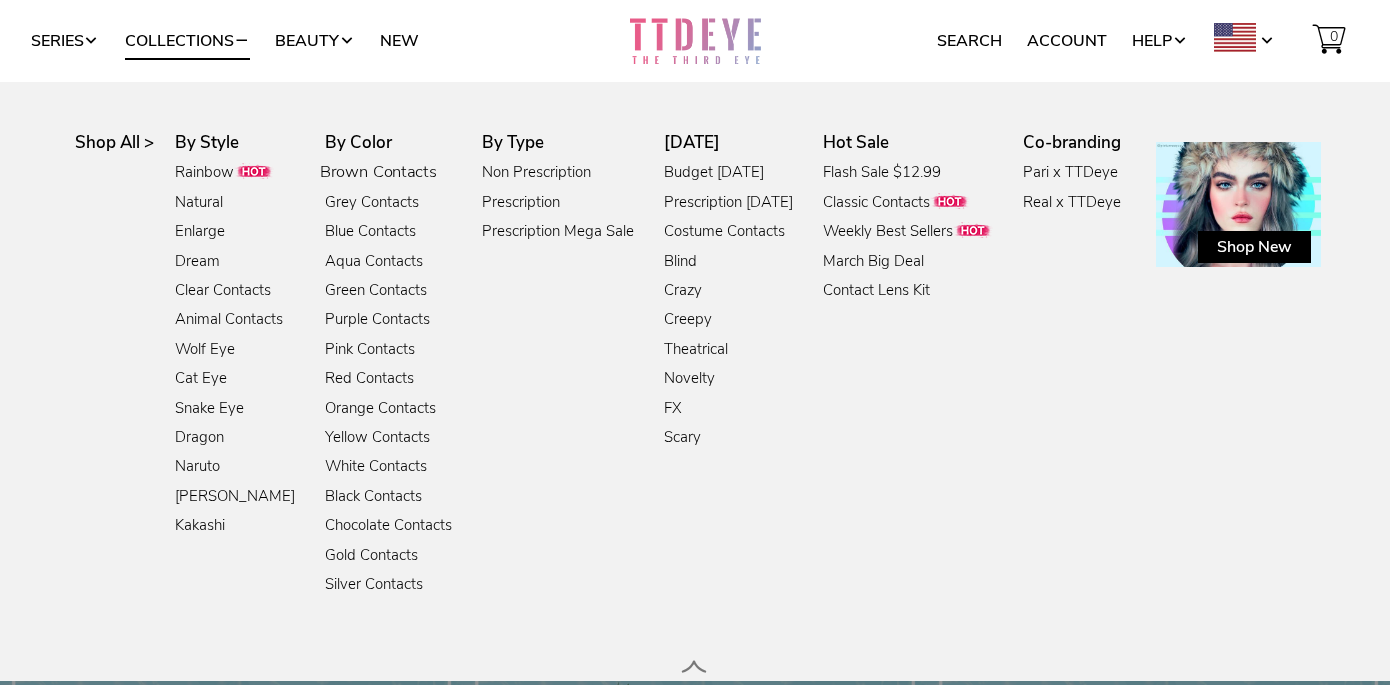 click on "Brown Contacts" at bounding box center (377, 173) 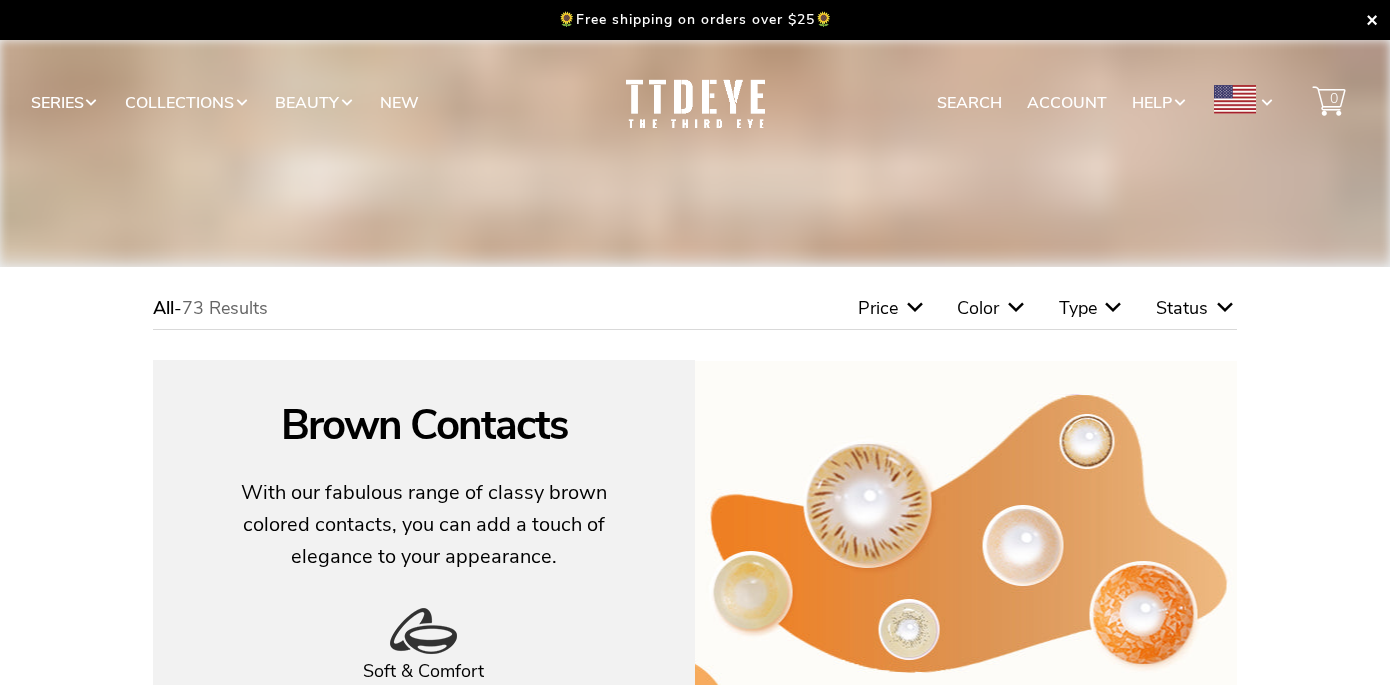 scroll, scrollTop: 0, scrollLeft: 0, axis: both 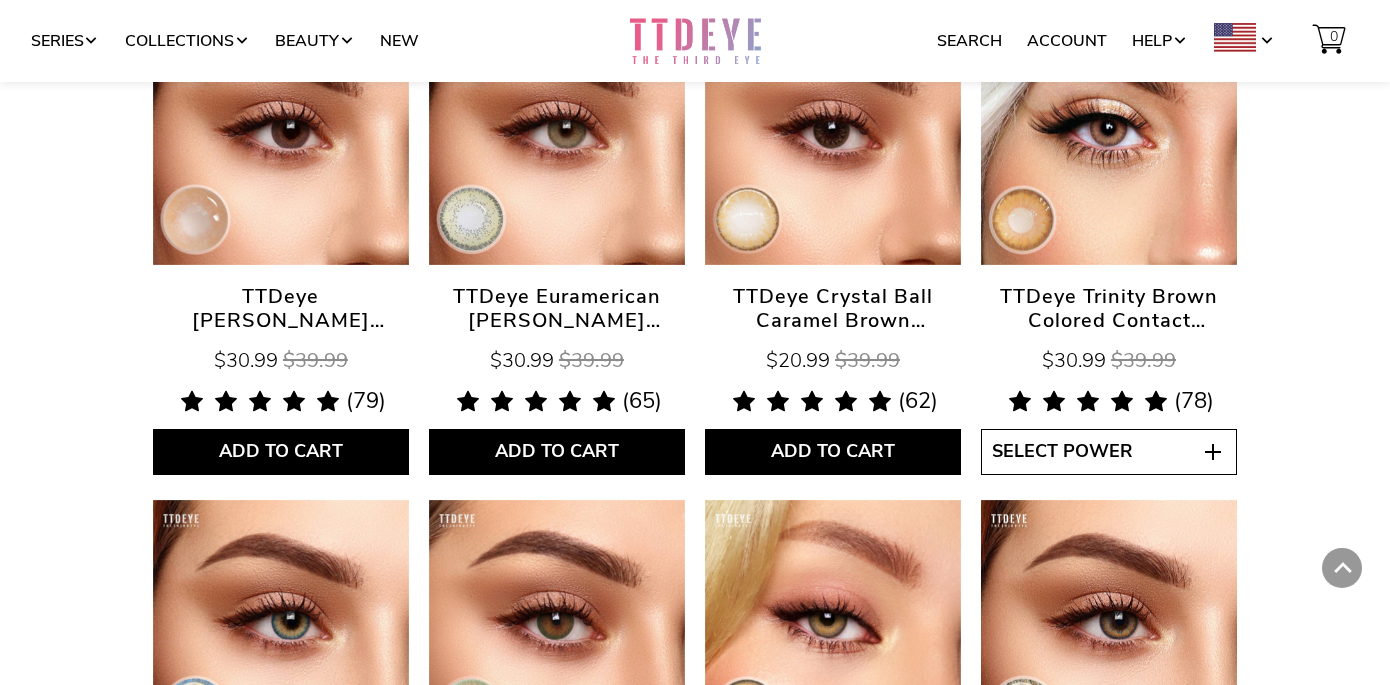 click on "Select Power" at bounding box center (1062, 451) 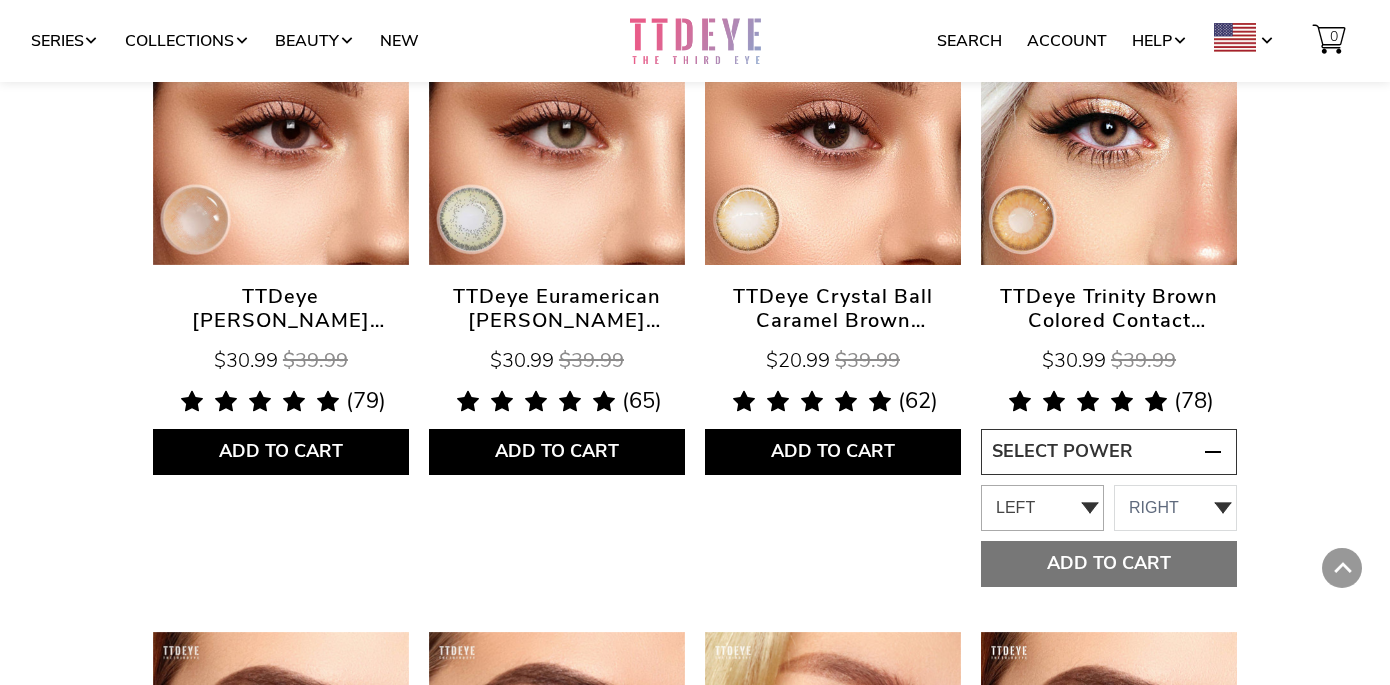 click on "LEFT
0.00
-1.00
-1.25
-1.50
-1.75
-2.00
-2.25
-2.50
-2.75
-3.00
-3.25
-3.50
-3.75
-4.00
-4.25
-4.50
-4.75
-5.00" 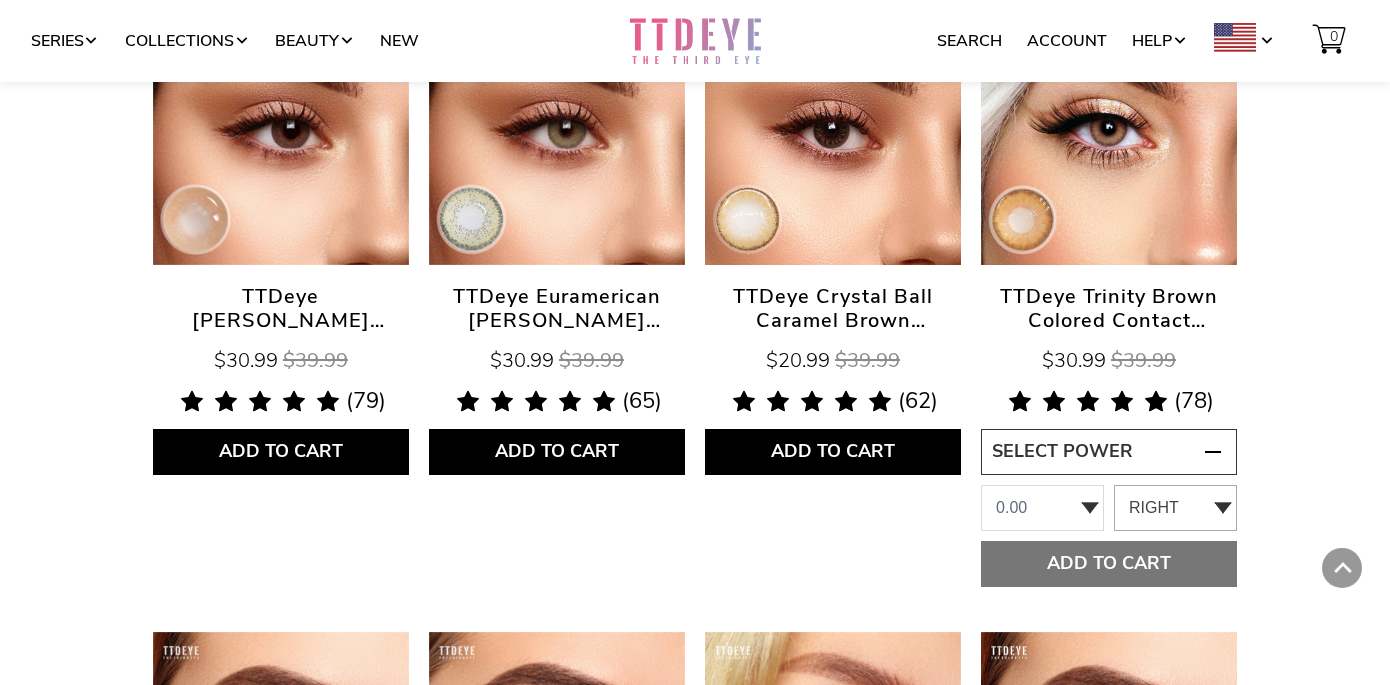 click on "RIGHT
0.00
-1.00
-1.25
-1.50
-1.75
-2.00
-2.25
-2.50
-2.75
-3.00
-3.25
-3.50 -3.75 -4.00 -4.25 -4.50 -4.75 -5.00 -5.50 -6.00" 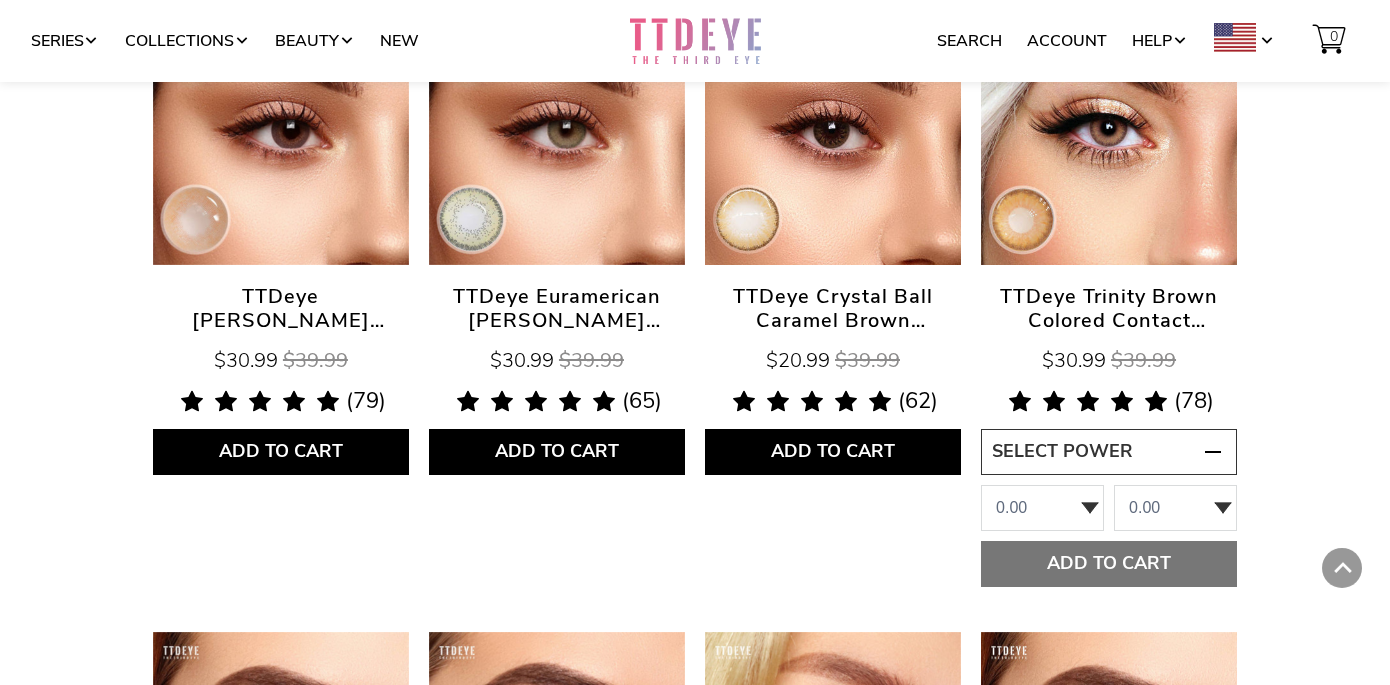 click on "TTDeye Trinity Brown Colored Contact Lenses
TTDeye Trinity Brown Colored Contact Lenses     $30.99     $39.99   4.9 rating (78 votes)  (78)
Select Power
LEFT
0.00
-1.00
-1.25
-1.50
-1.75
-2.00
-2.25
-2.50
-2.75
-3.00
-3.25
-3.50
-3.75 -4.00 -4.25 -4.50" at bounding box center (1109, 308) 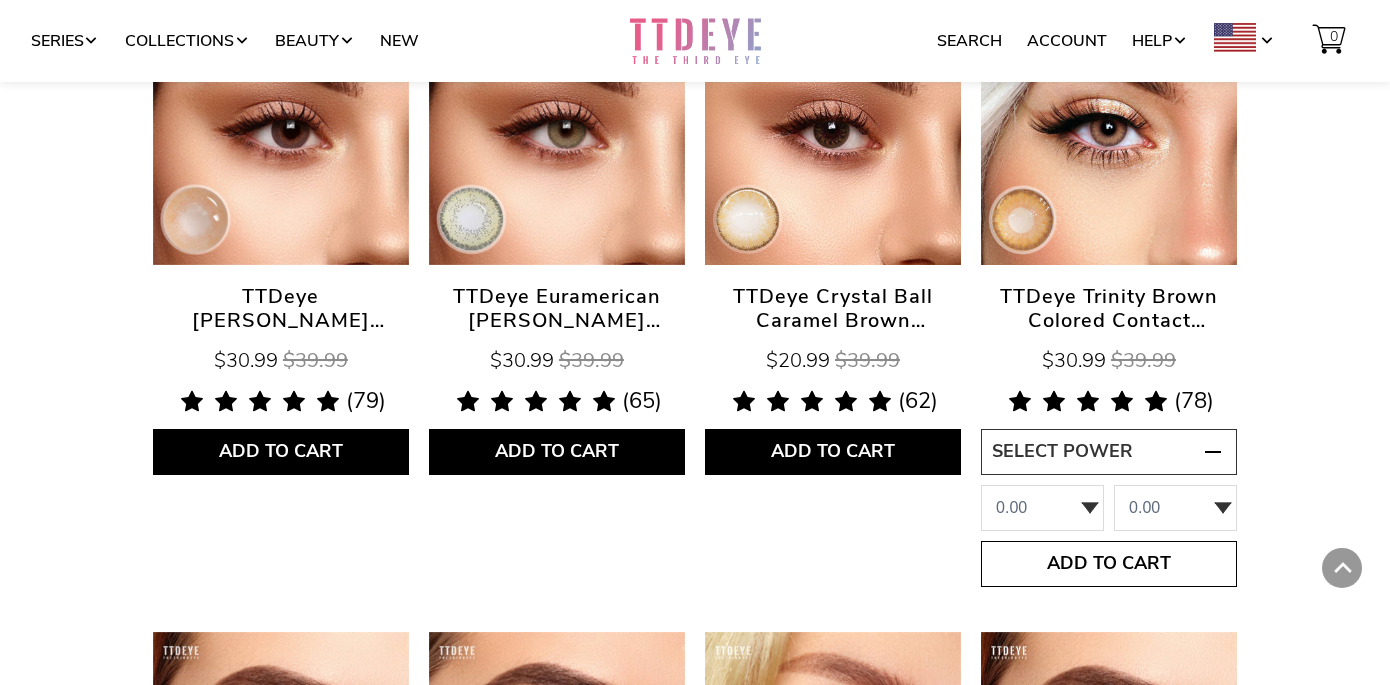 click 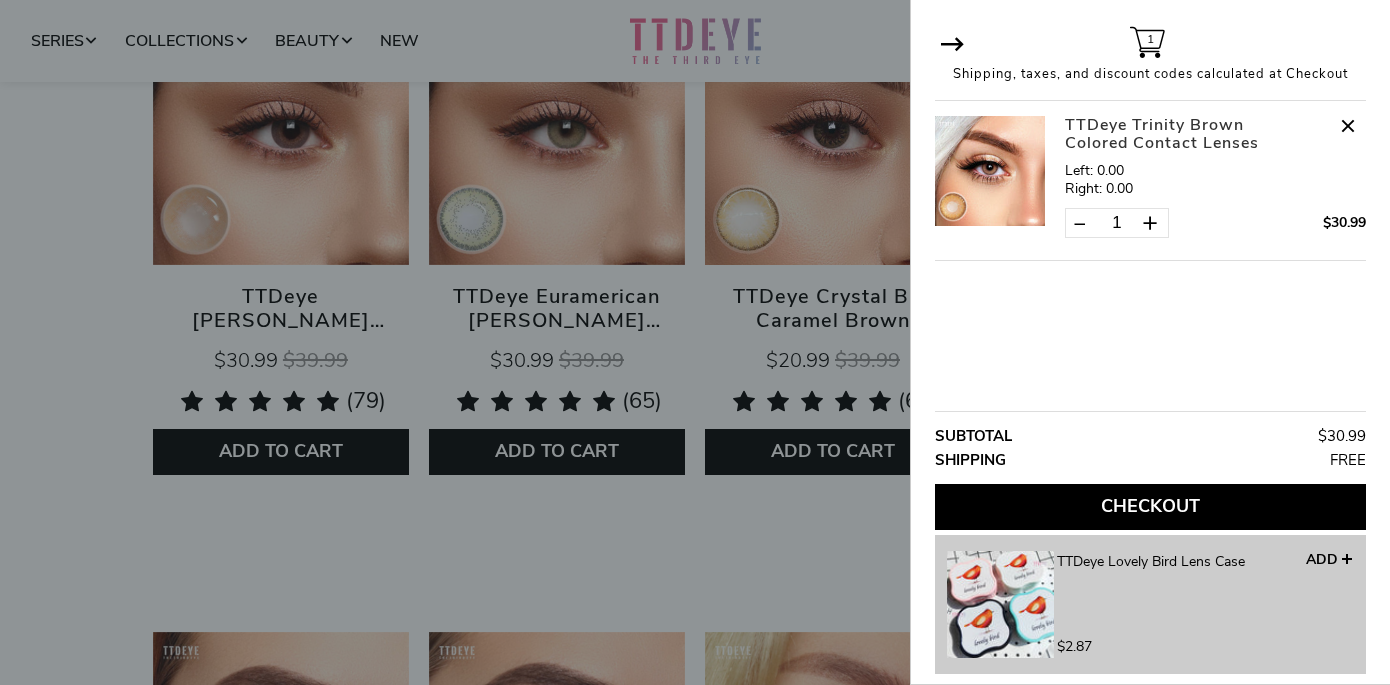 click at bounding box center (695, 342) 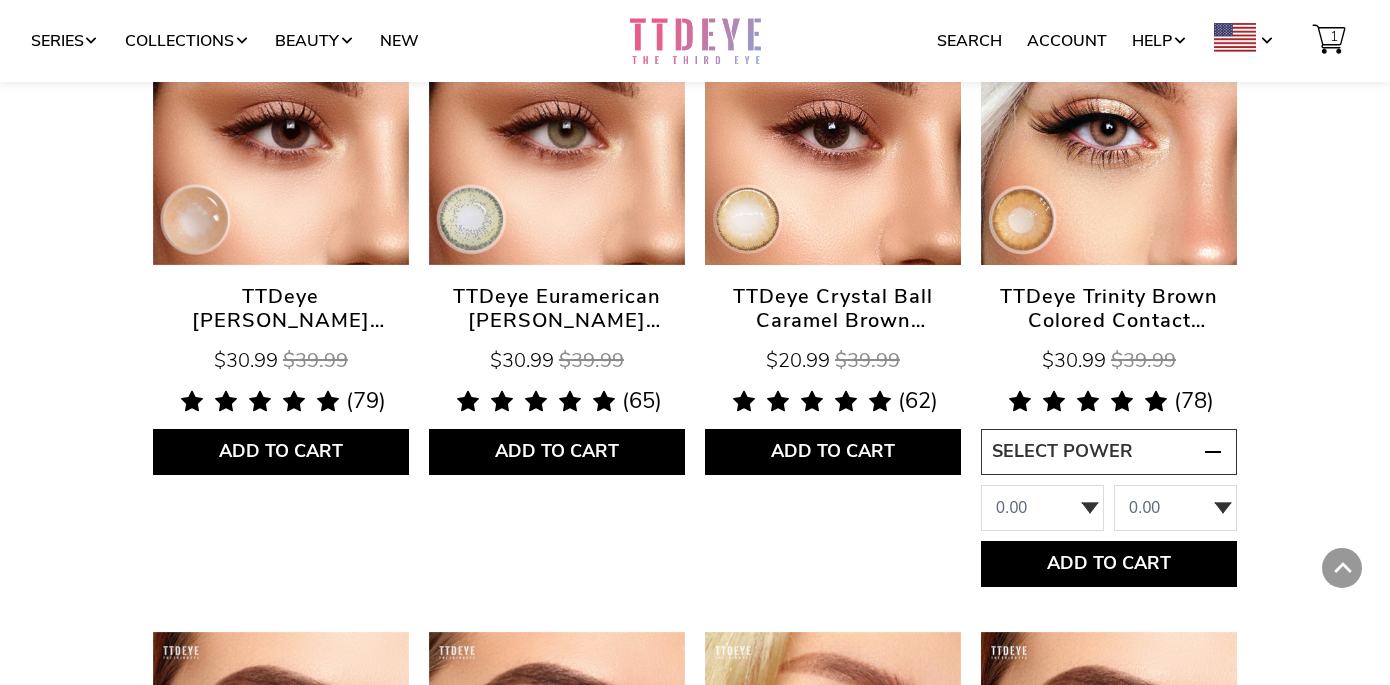 scroll, scrollTop: 0, scrollLeft: 0, axis: both 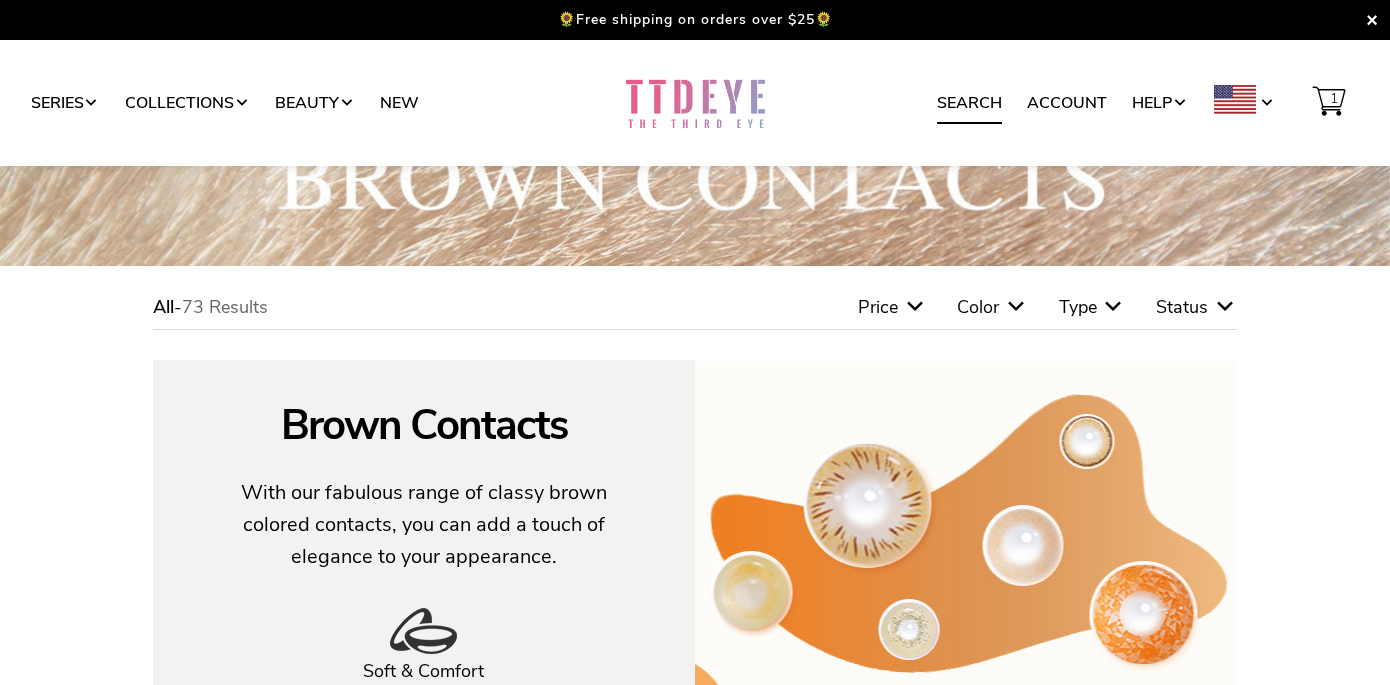 click on "Search" at bounding box center [969, 103] 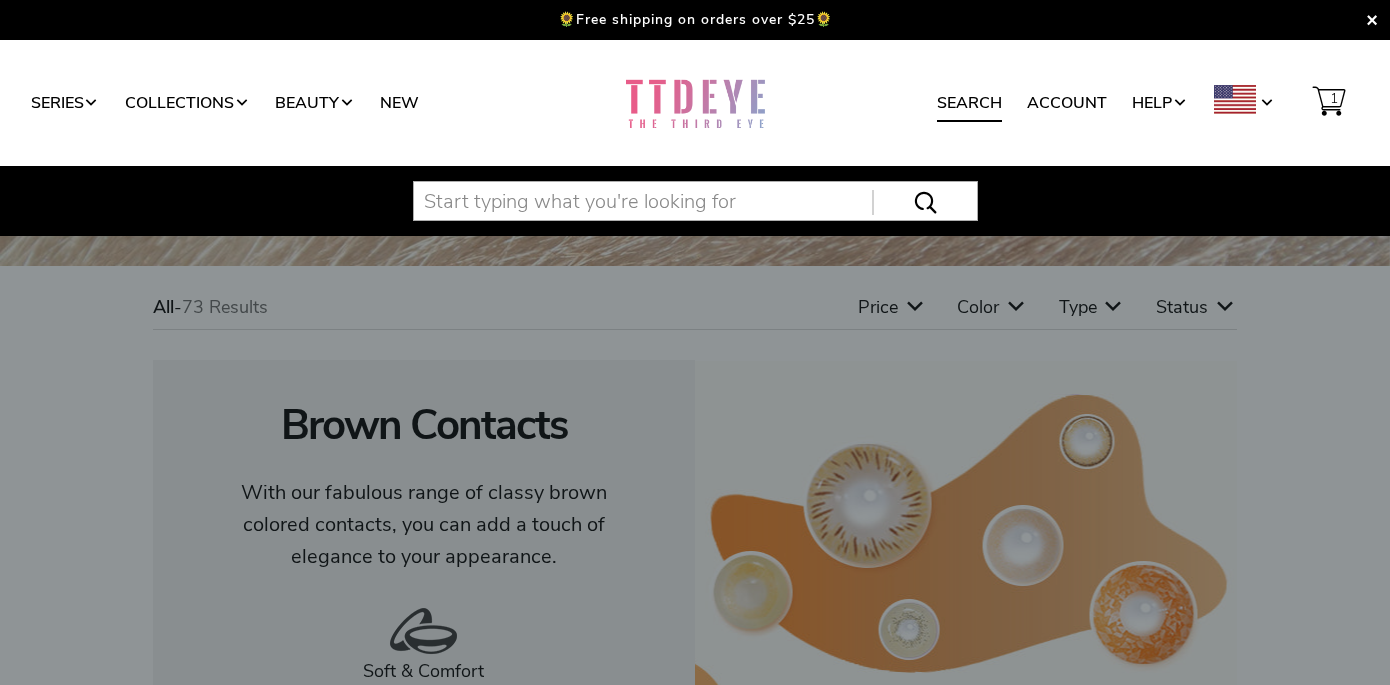 click at bounding box center [695, 201] 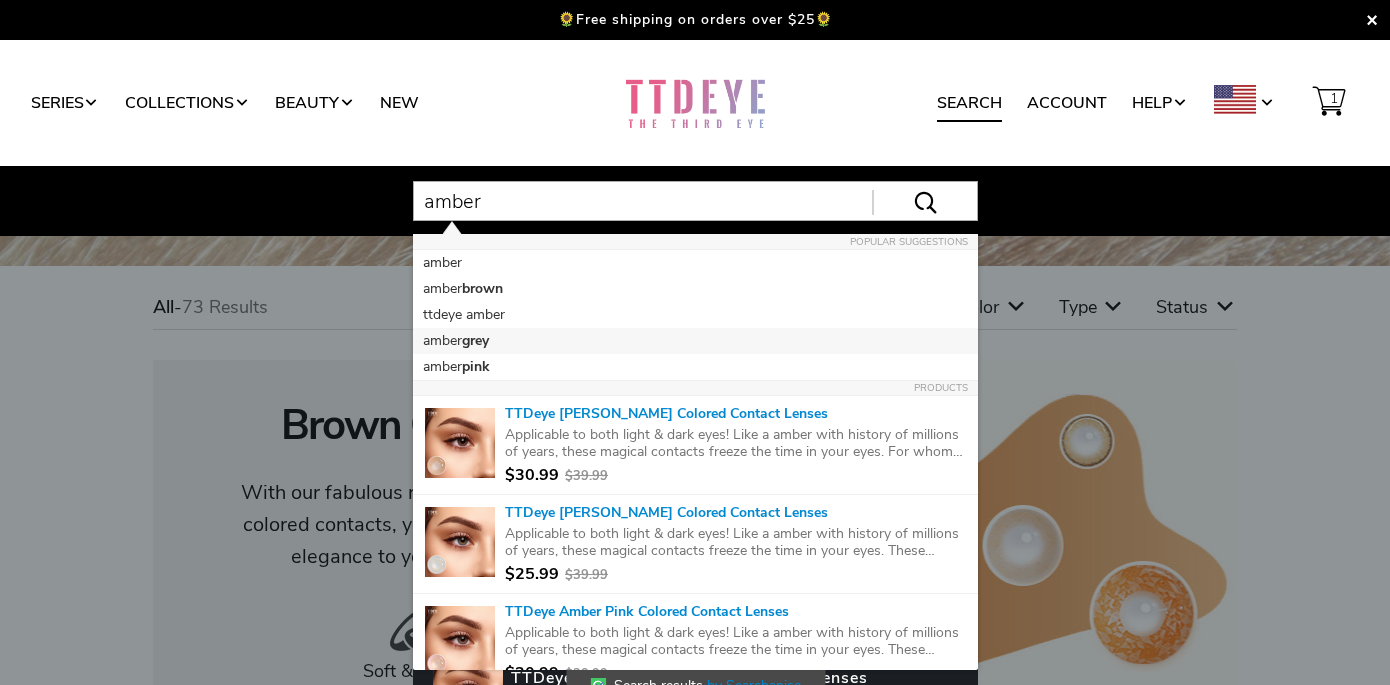 click on "amber  grey" at bounding box center (695, 341) 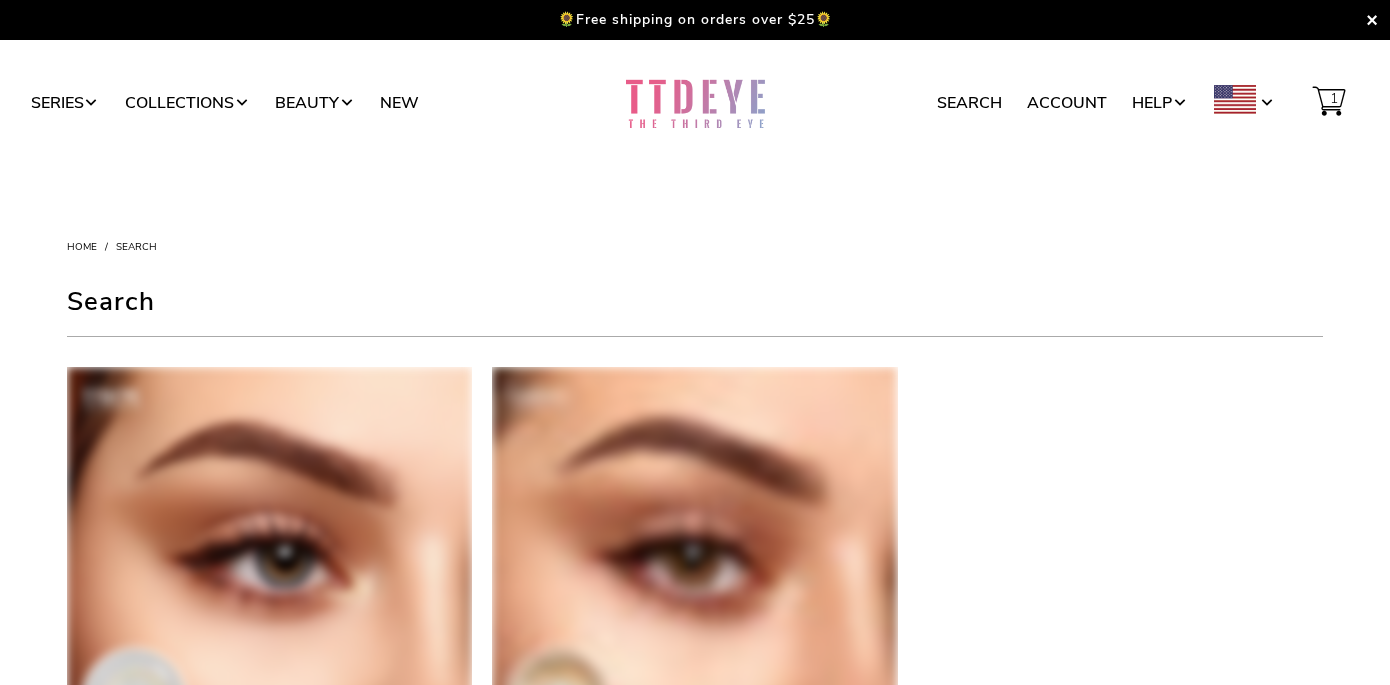 scroll, scrollTop: 0, scrollLeft: 0, axis: both 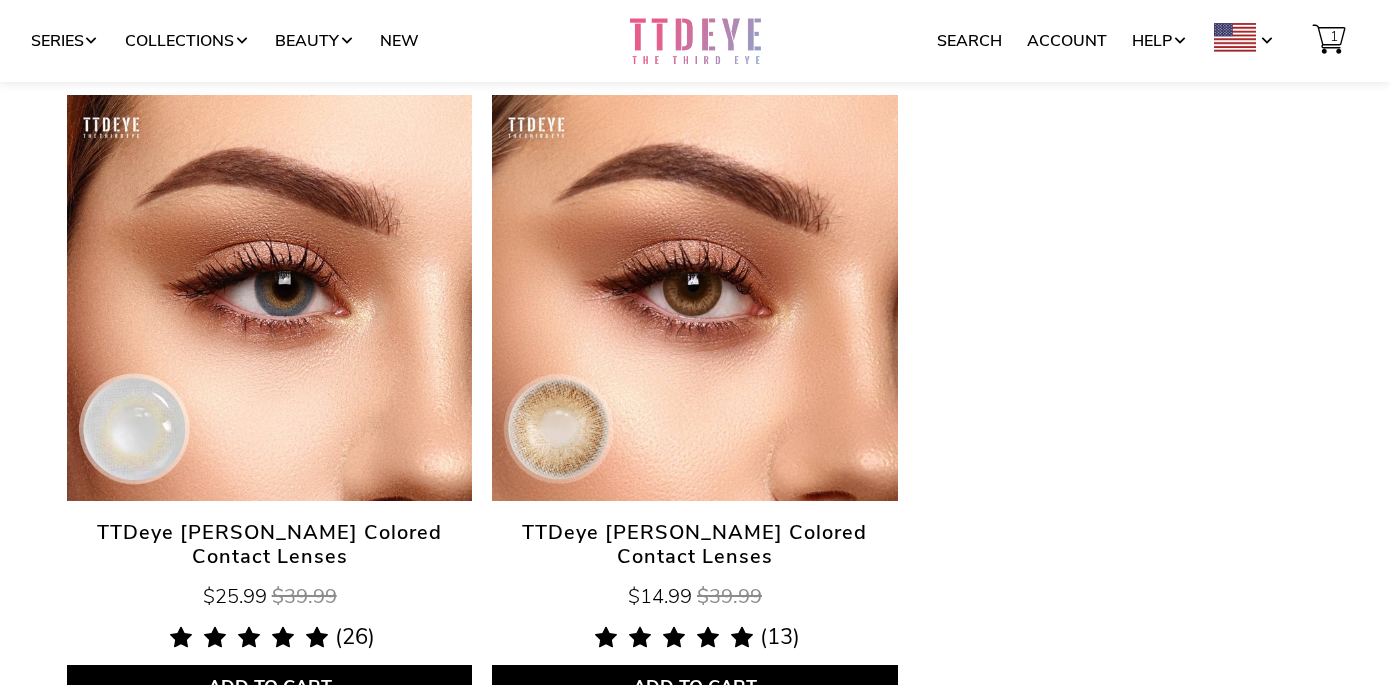 click on "TTDeye [PERSON_NAME] Colored Contact Lenses" at bounding box center (269, 545) 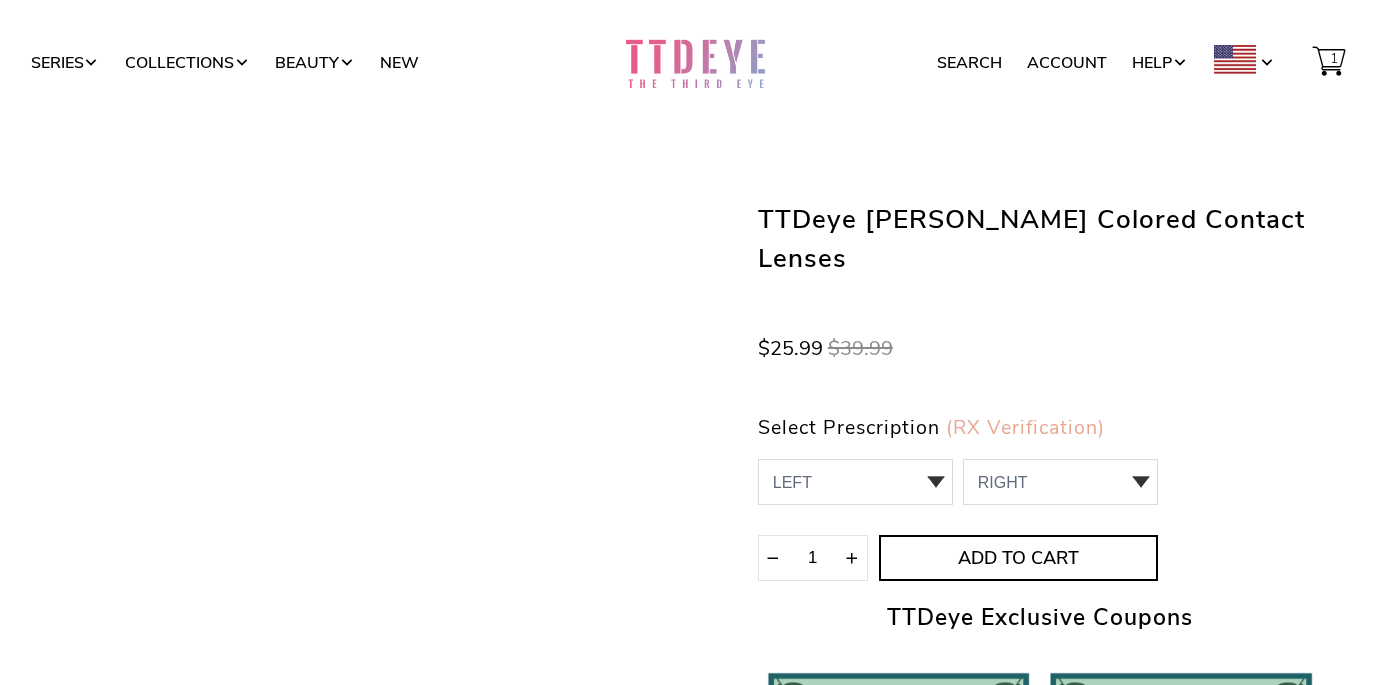 scroll, scrollTop: 0, scrollLeft: 0, axis: both 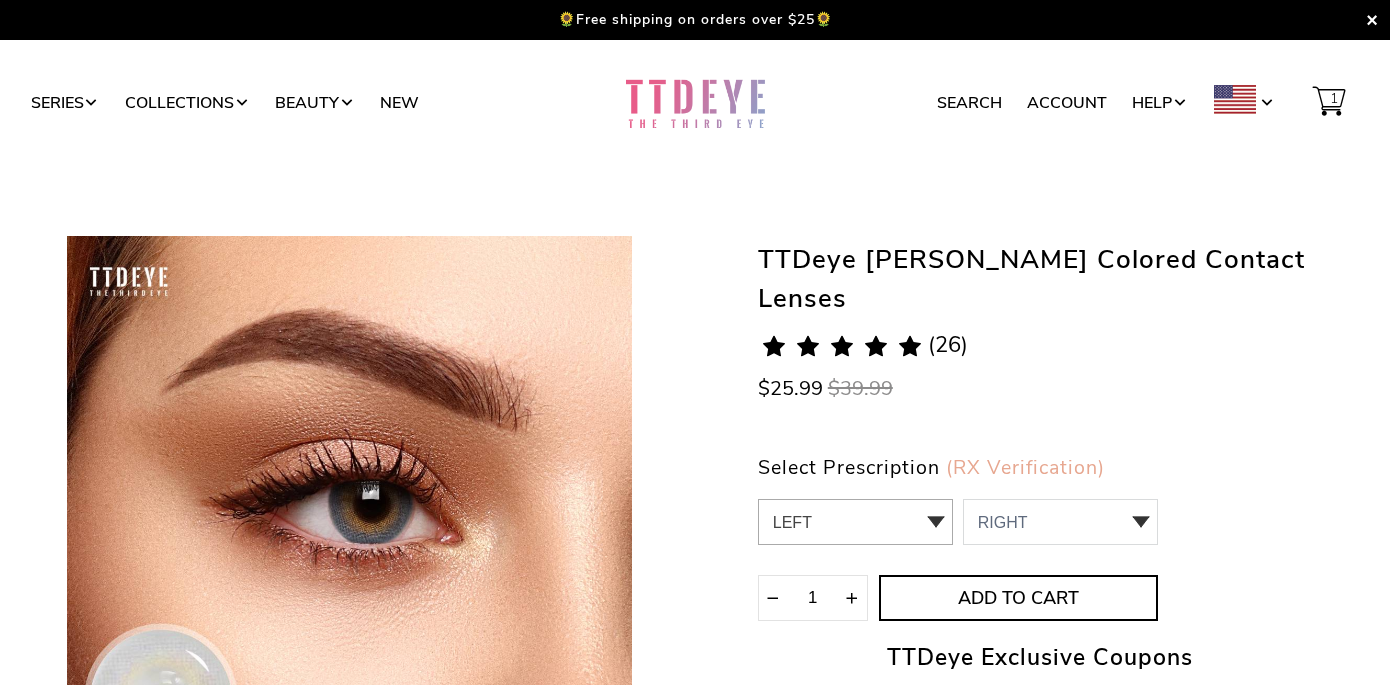 click on "LEFT
0.00 / Plano,-1.00,-1.25,-1.75,-2.00,-2.25,-2.75,-3.25,-3.50,-3.75,-4.00,-4.25,-4.50,-4.75,-5.00,-5.50,-6.00,-6.50,-7.00,-7.50,-8.00
0    0.00 / Plano
1    -1.00
2    -1.25
3    -1.75
4    -2.00
5    -2.25
6    -2.75
7    -3.25
8    -3.50
9    -3.75
10    -4.00
11    -4.25
12    -4.50
13    -4.75
14    -5.00
15    -5.50   -6.00   -6.50" 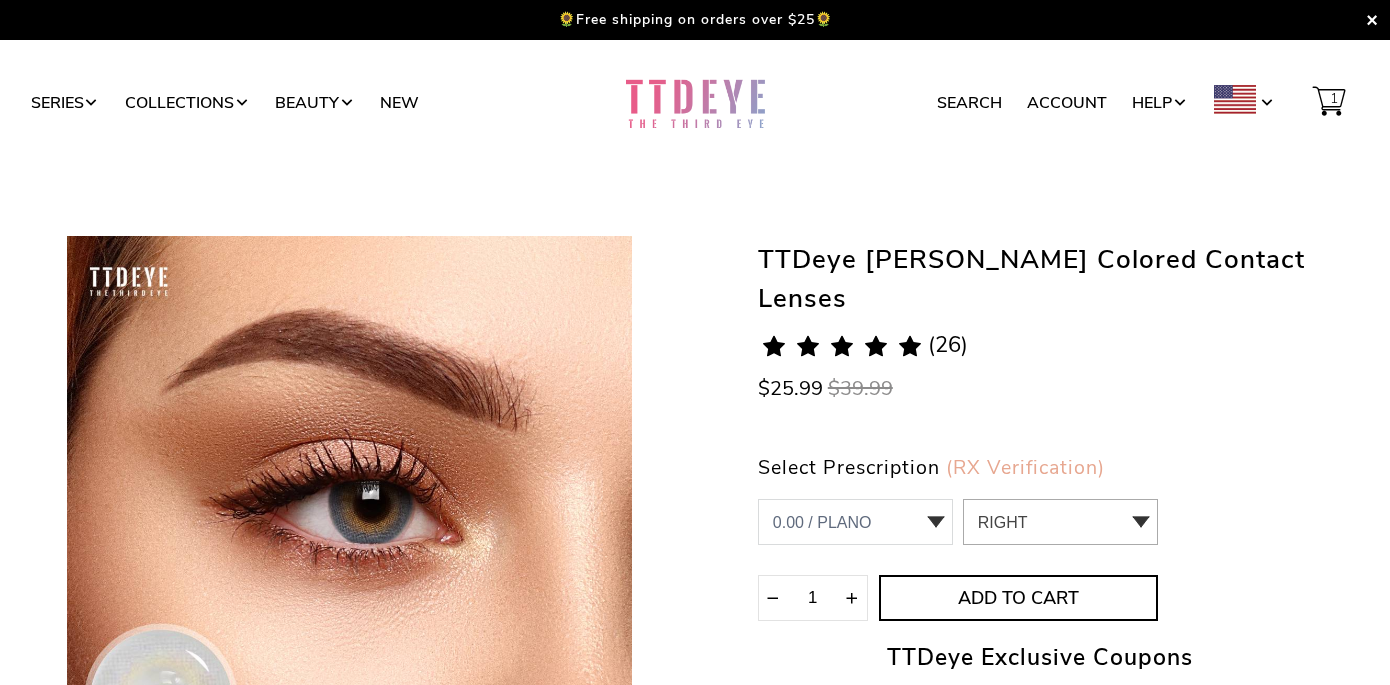 click on "RIGHT
0  0.00 / Plano
1  -1.00
2  -1.25
3  -1.75
4  -2.00
5  -2.25
6  -2.75
7  -3.25
8  -3.50
9  -3.75
10  -4.00
11  -4.25
12  -4.50
13  -4.75
14  -5.00
15  -5.50
16  -6.00
17  -6.50 -7.00 -7.50 -8.00" 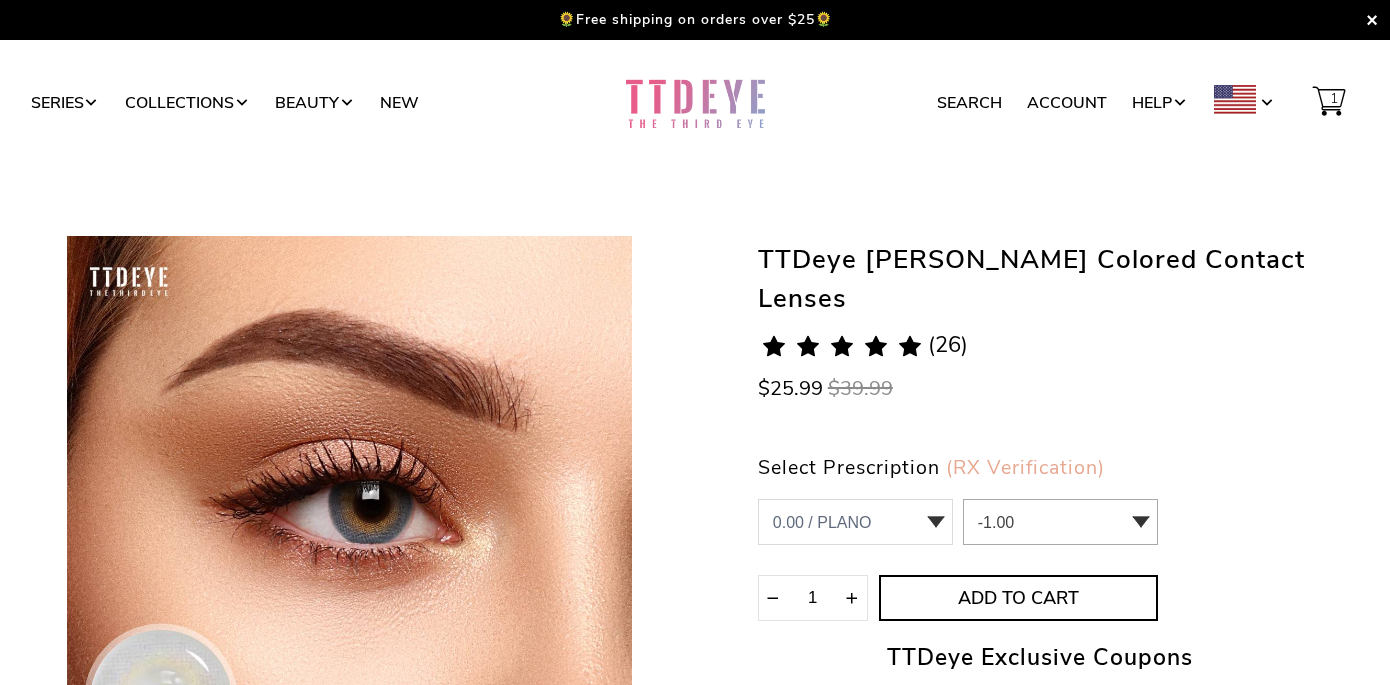 click on "RIGHT
0  0.00 / Plano
1  -1.00
2  -1.25
3  -1.75
4  -2.00
5  -2.25
6  -2.75
7  -3.25
8  -3.50
9  -3.75
10  -4.00
11  -4.25
12  -4.50
13  -4.75
14  -5.00
15  -5.50
16  -6.00
17  -6.50 -7.00 -7.50 -8.00" 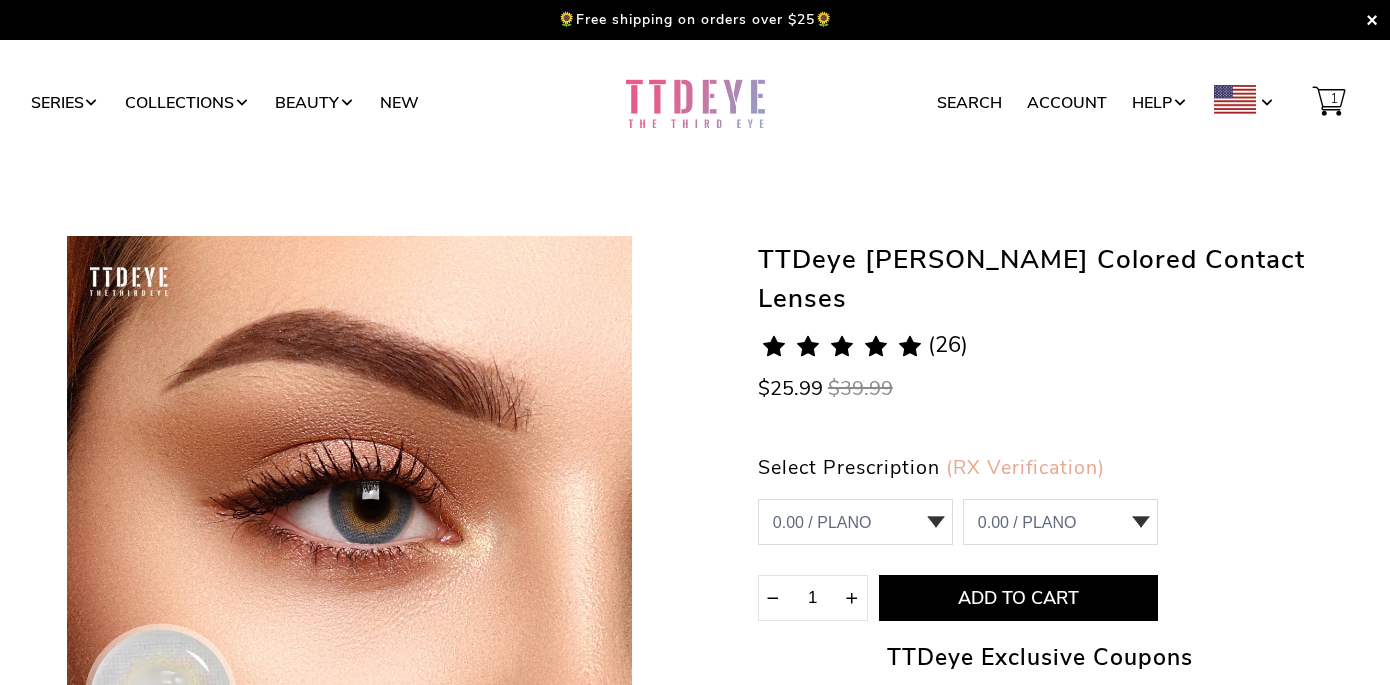 click 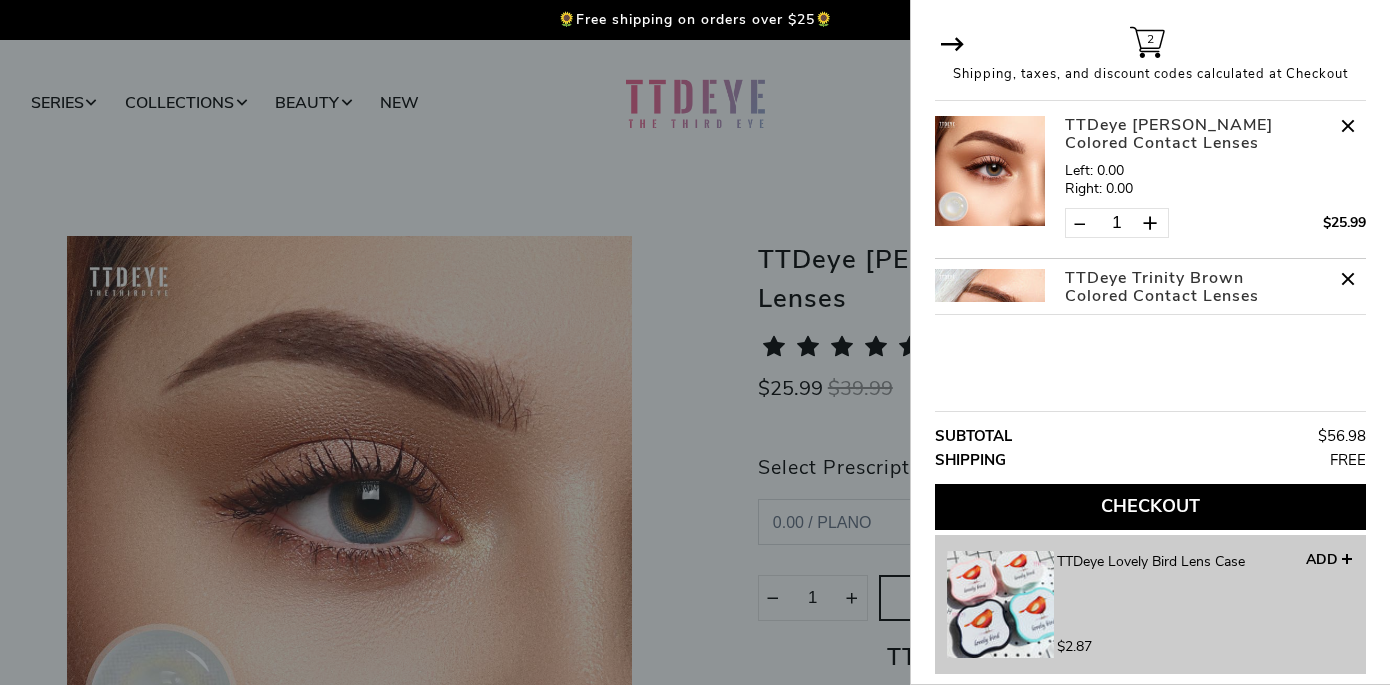 click at bounding box center [695, 342] 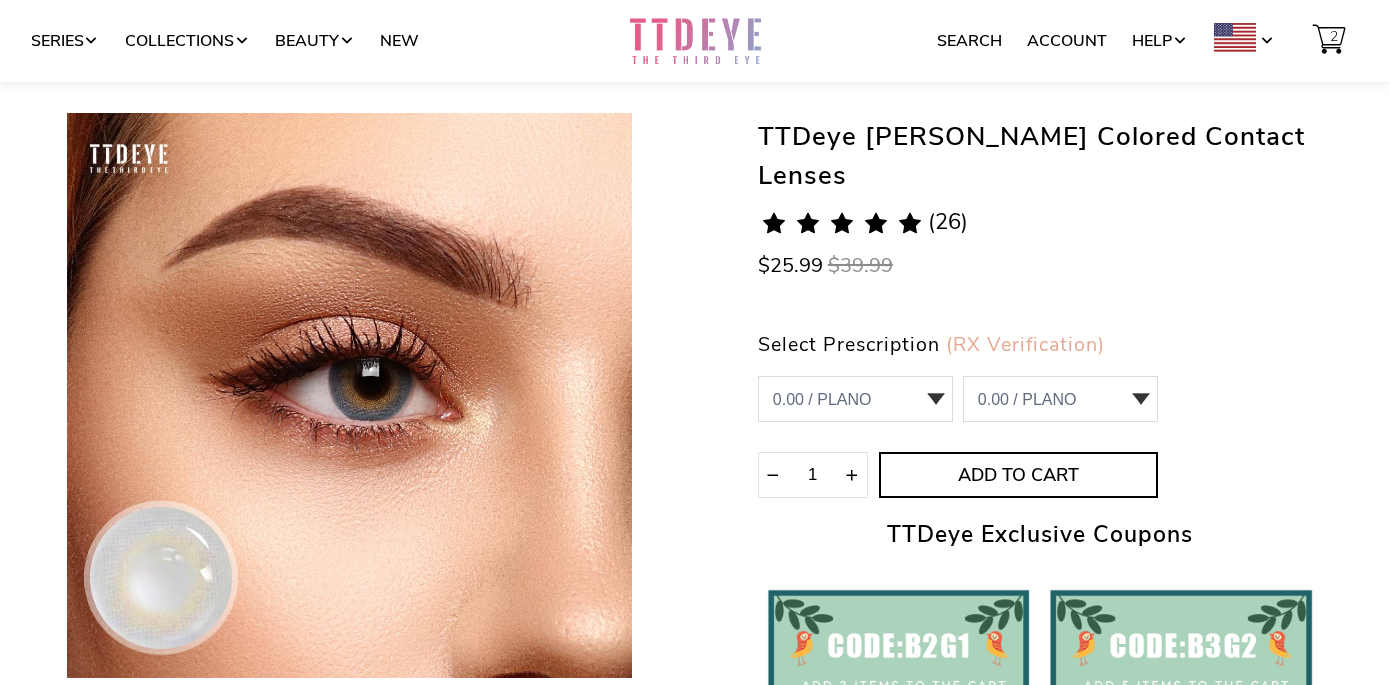 scroll, scrollTop: 0, scrollLeft: 0, axis: both 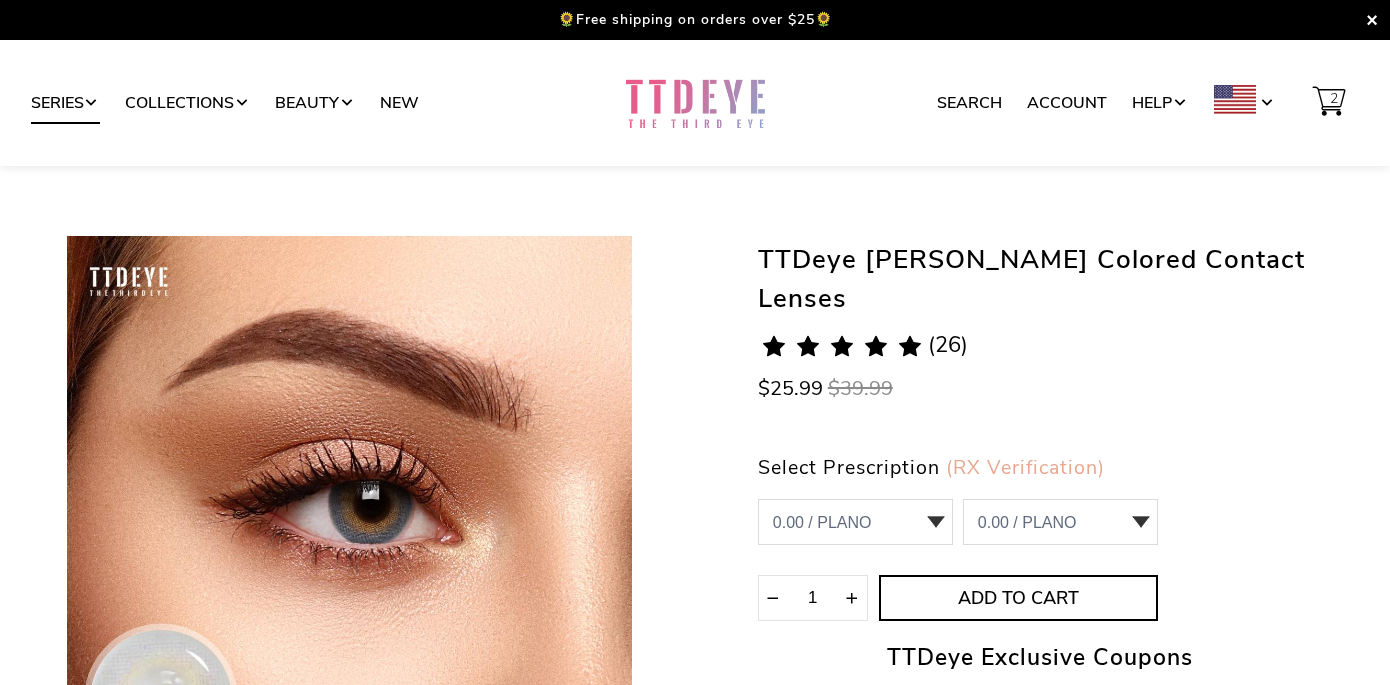 click on "Series" at bounding box center [65, 103] 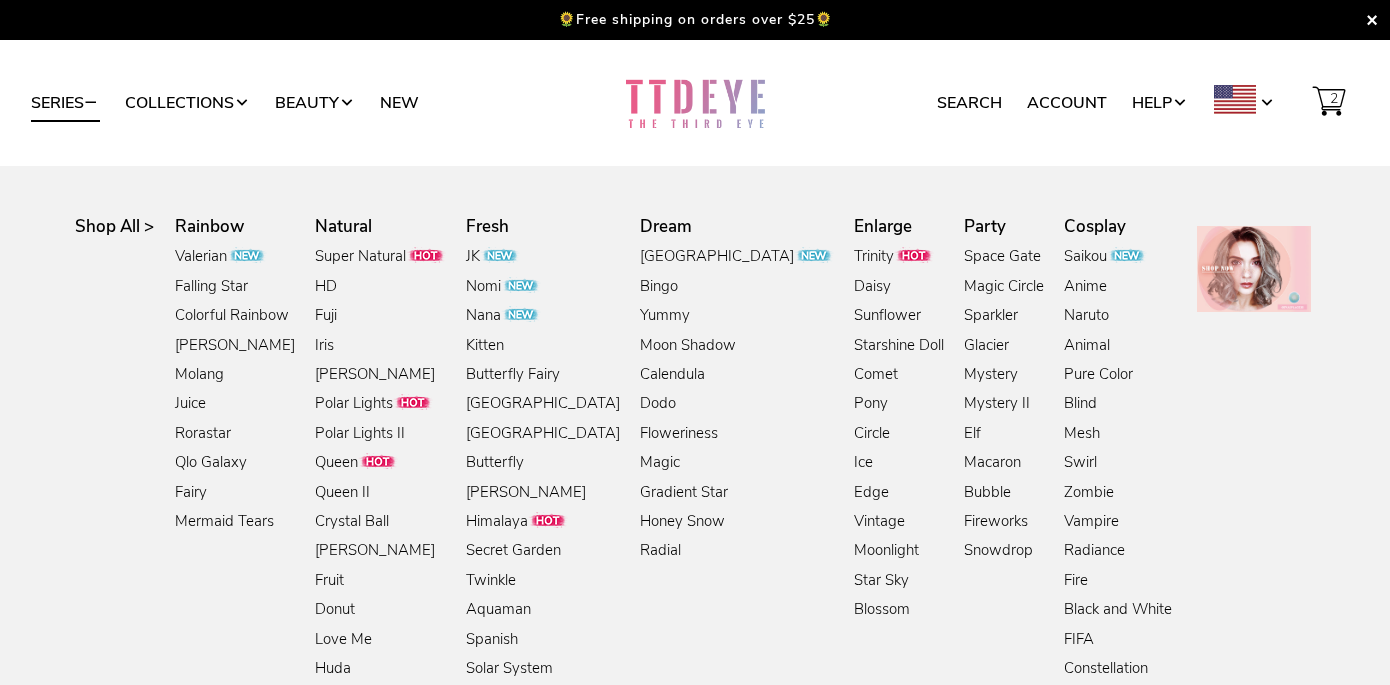 click on "Series" at bounding box center (65, 103) 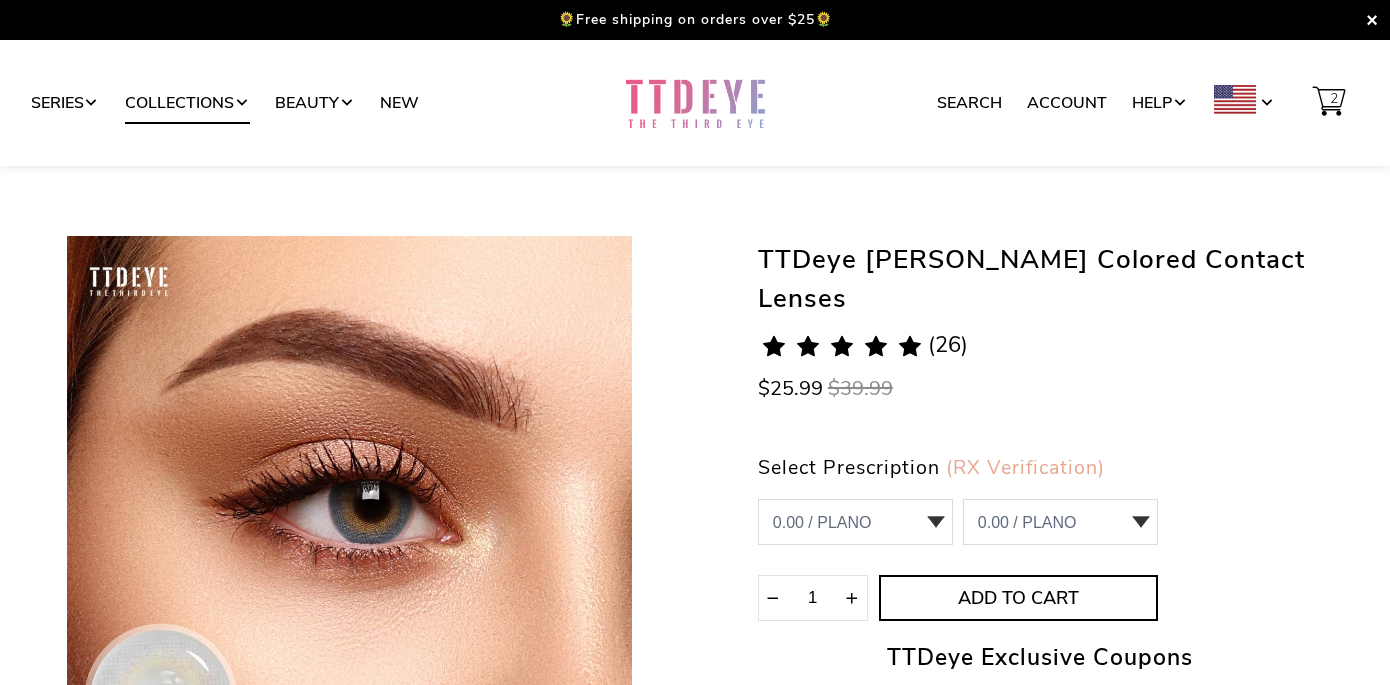 click on "Collections" at bounding box center (187, 103) 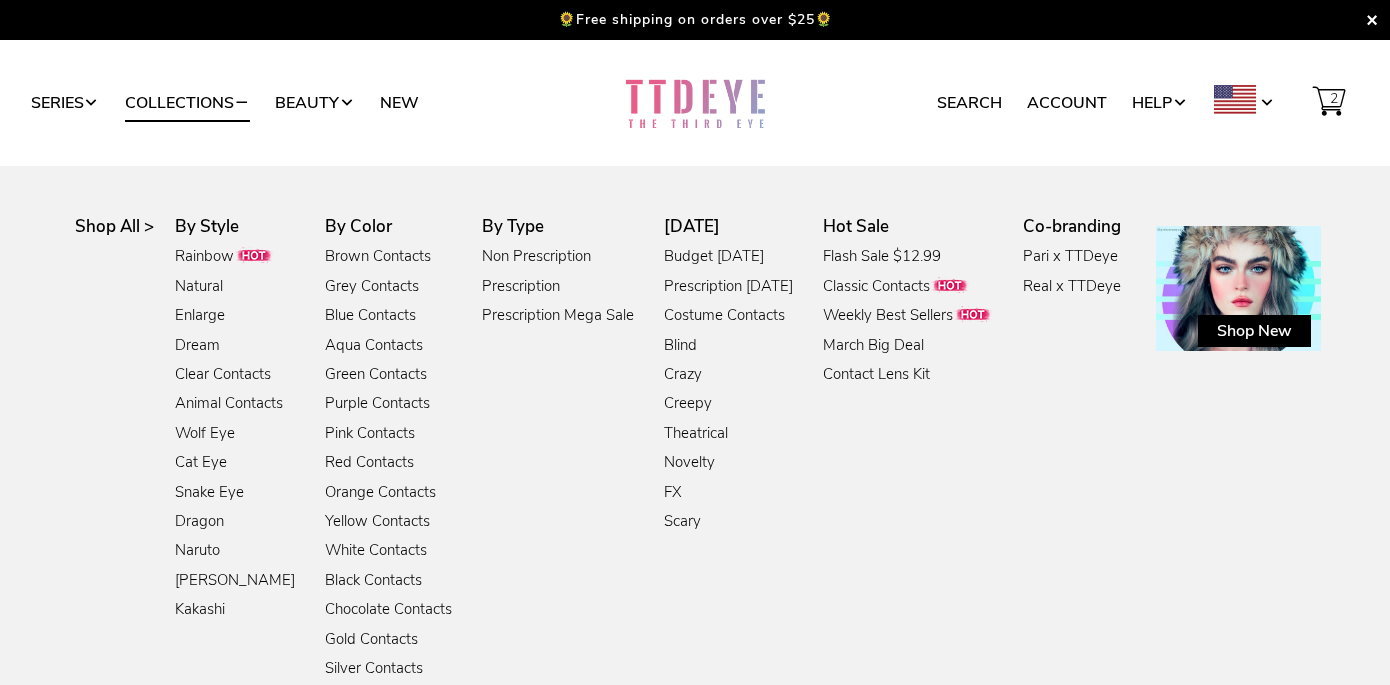 click on "Series
Collections
Beauty
New" at bounding box center (313, 103) 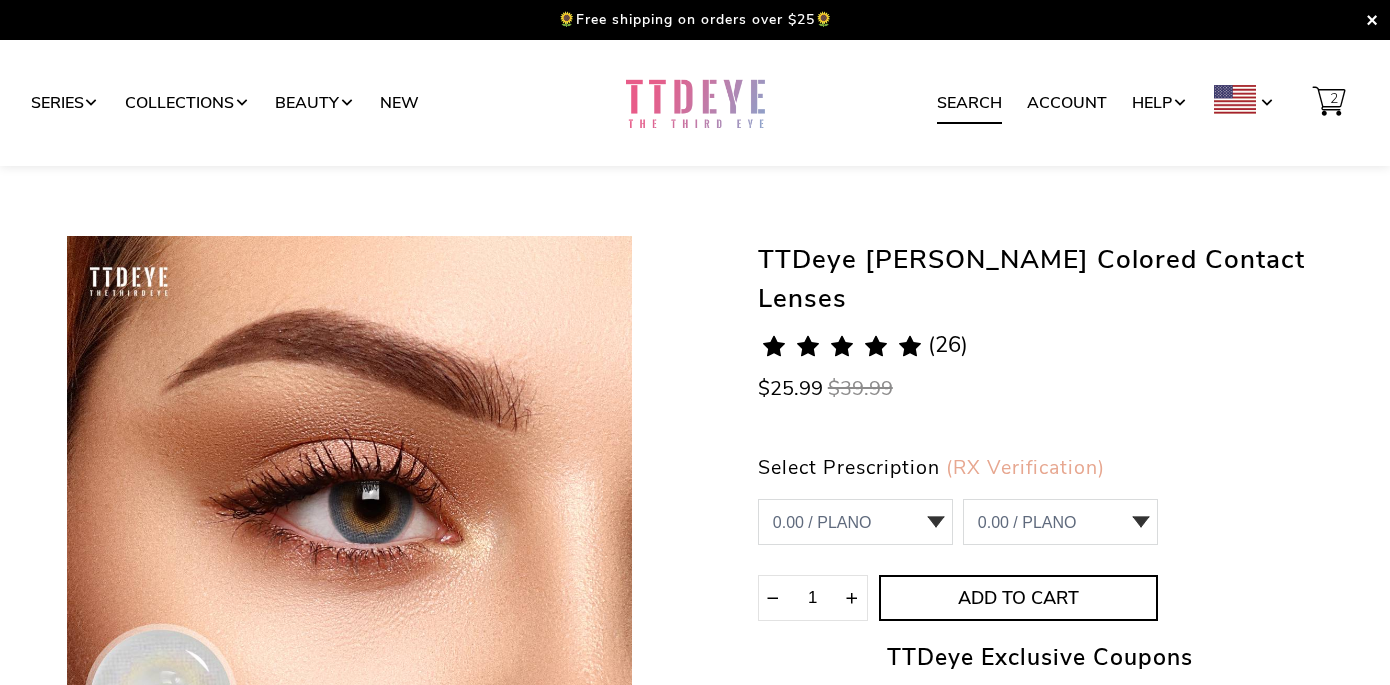 click on "Search" at bounding box center (969, 103) 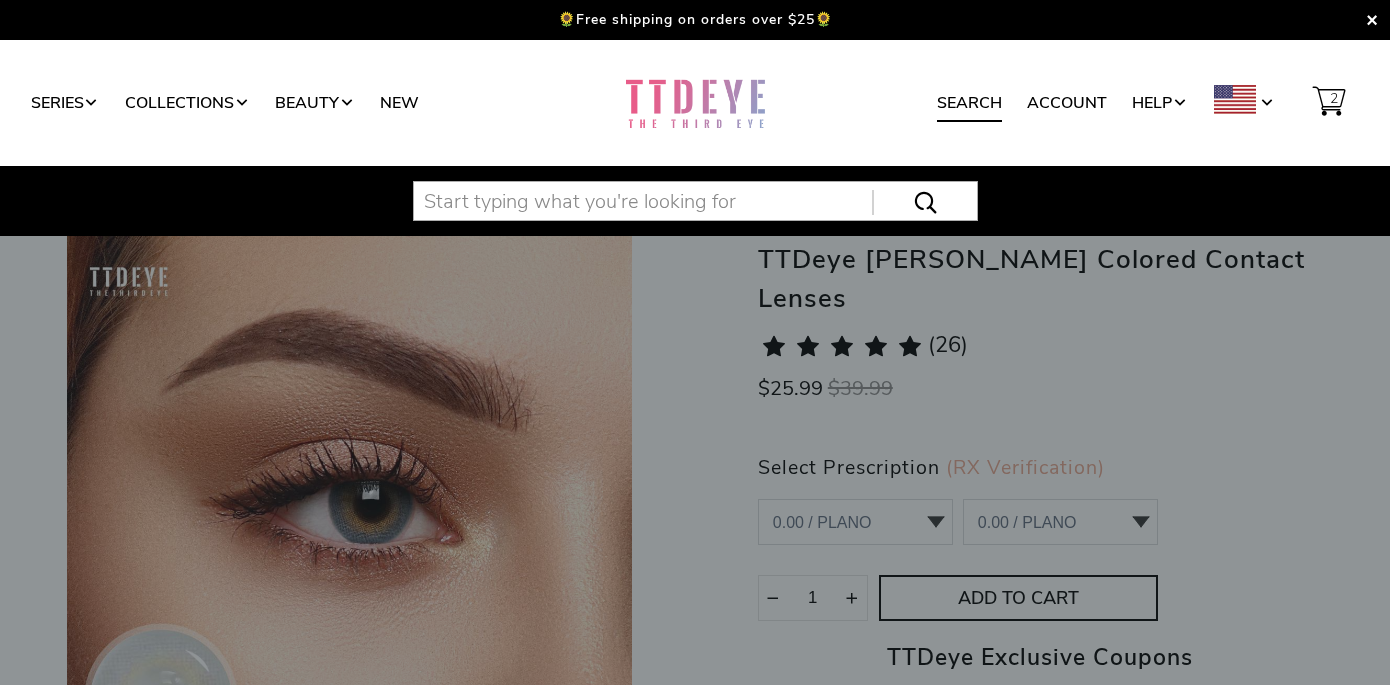 click at bounding box center (695, 201) 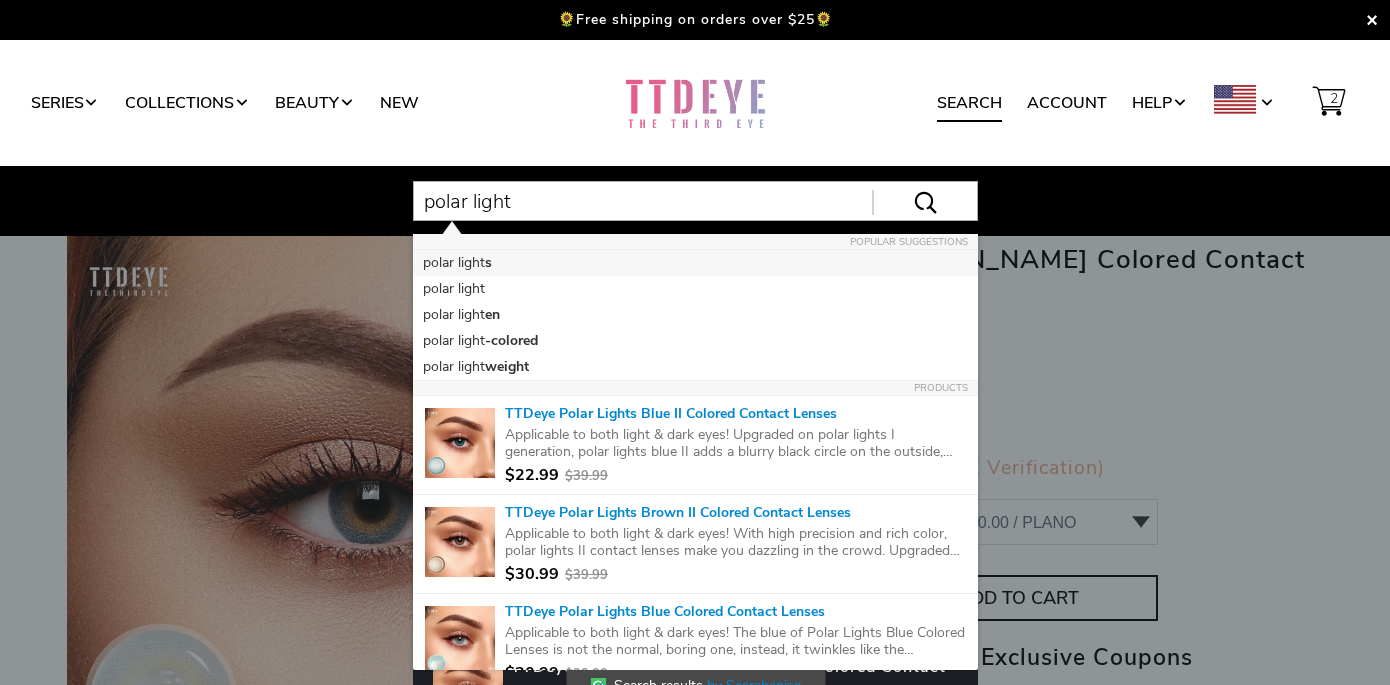 click on "polar light s" at bounding box center (695, 263) 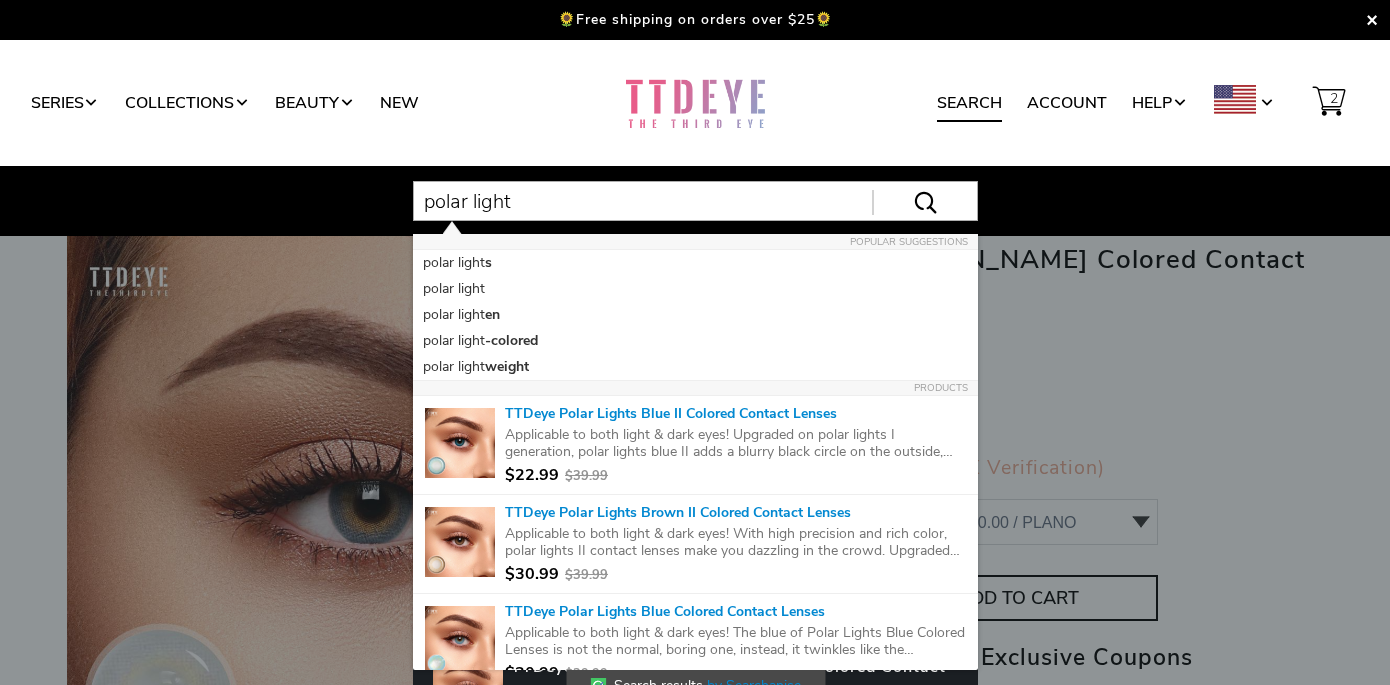 type on "polar lights" 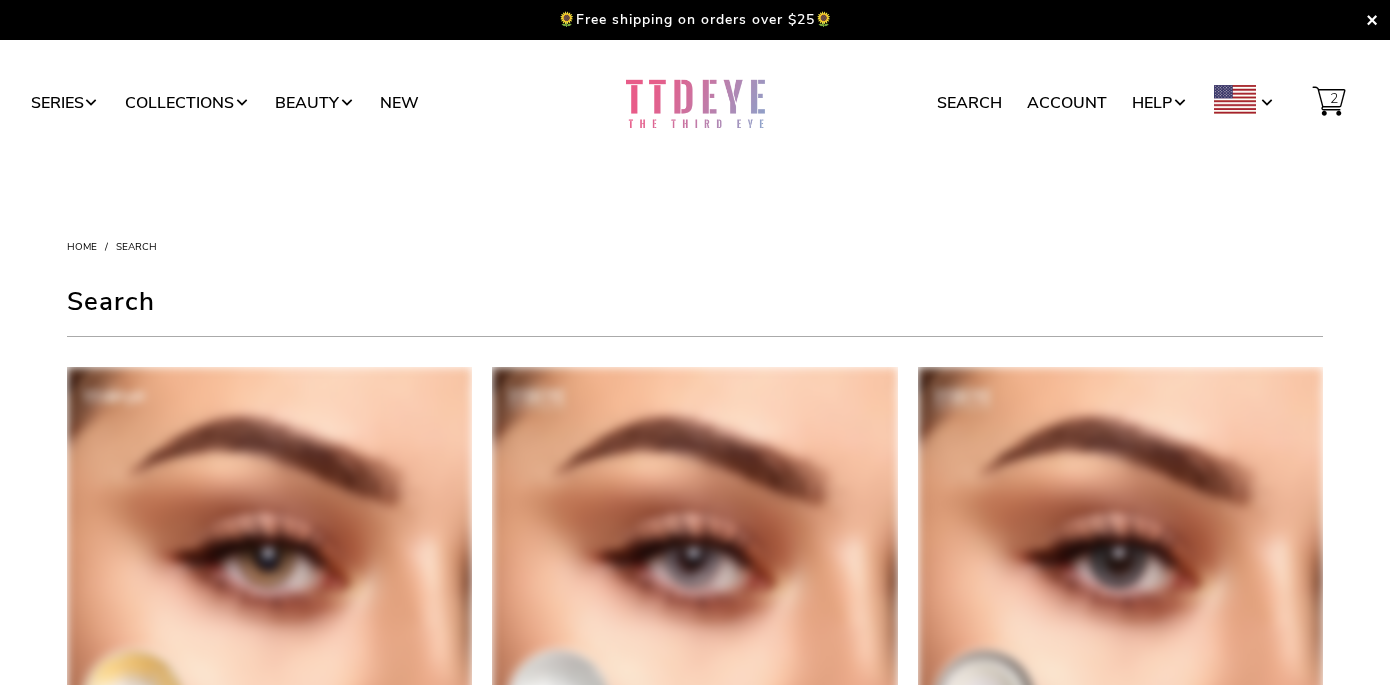 scroll, scrollTop: 0, scrollLeft: 0, axis: both 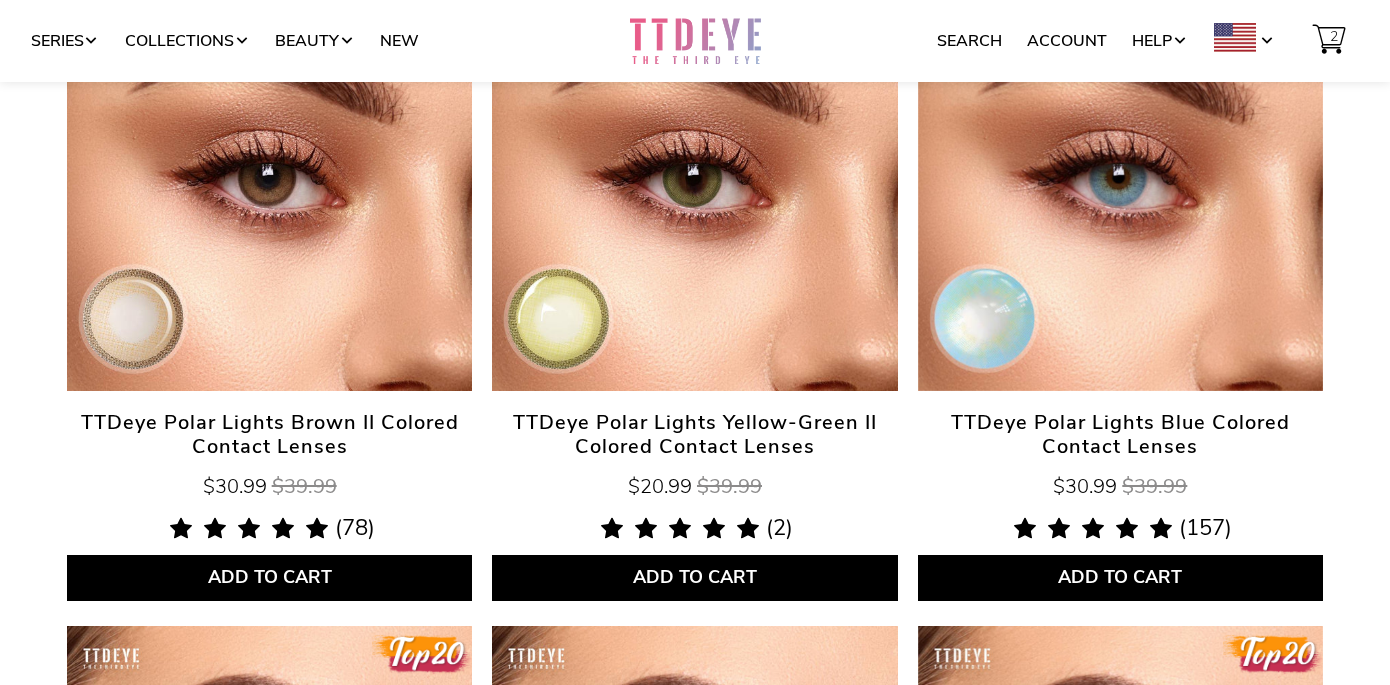 click on "TTDeye Polar Lights Brown II Colored Contact Lenses" at bounding box center (269, 435) 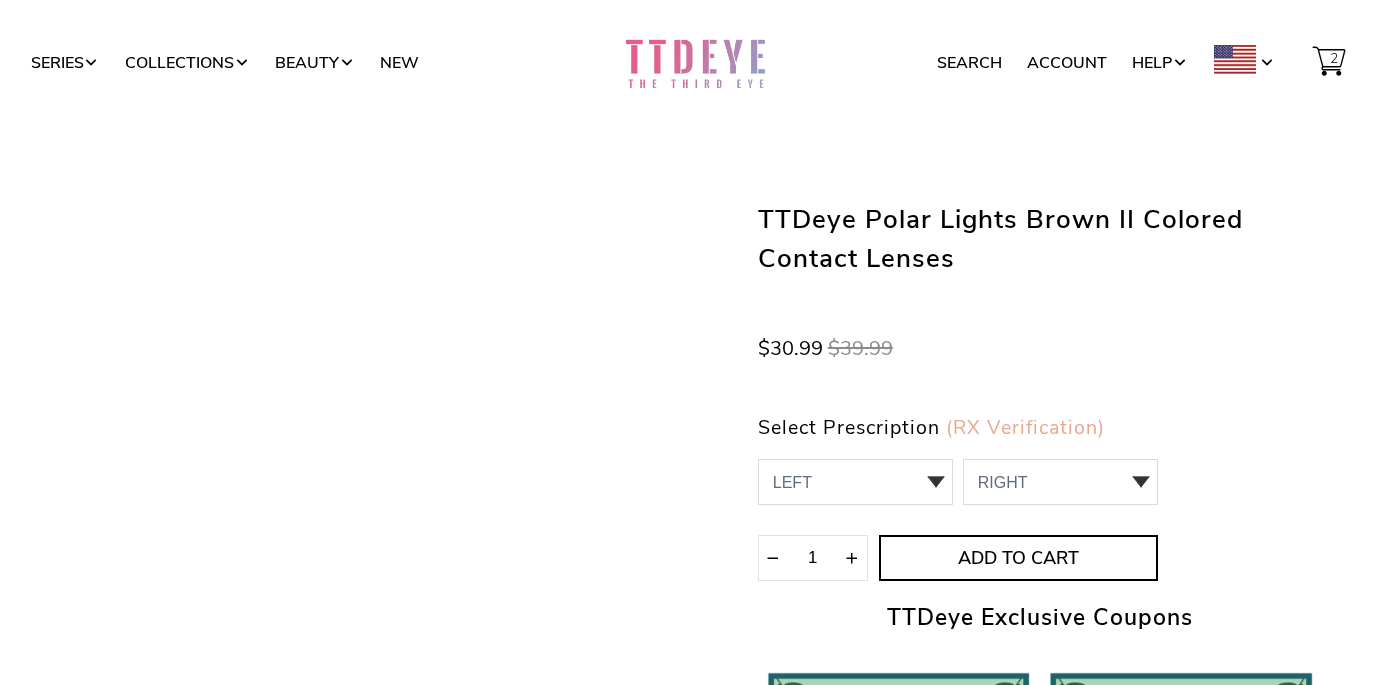 scroll, scrollTop: 0, scrollLeft: 0, axis: both 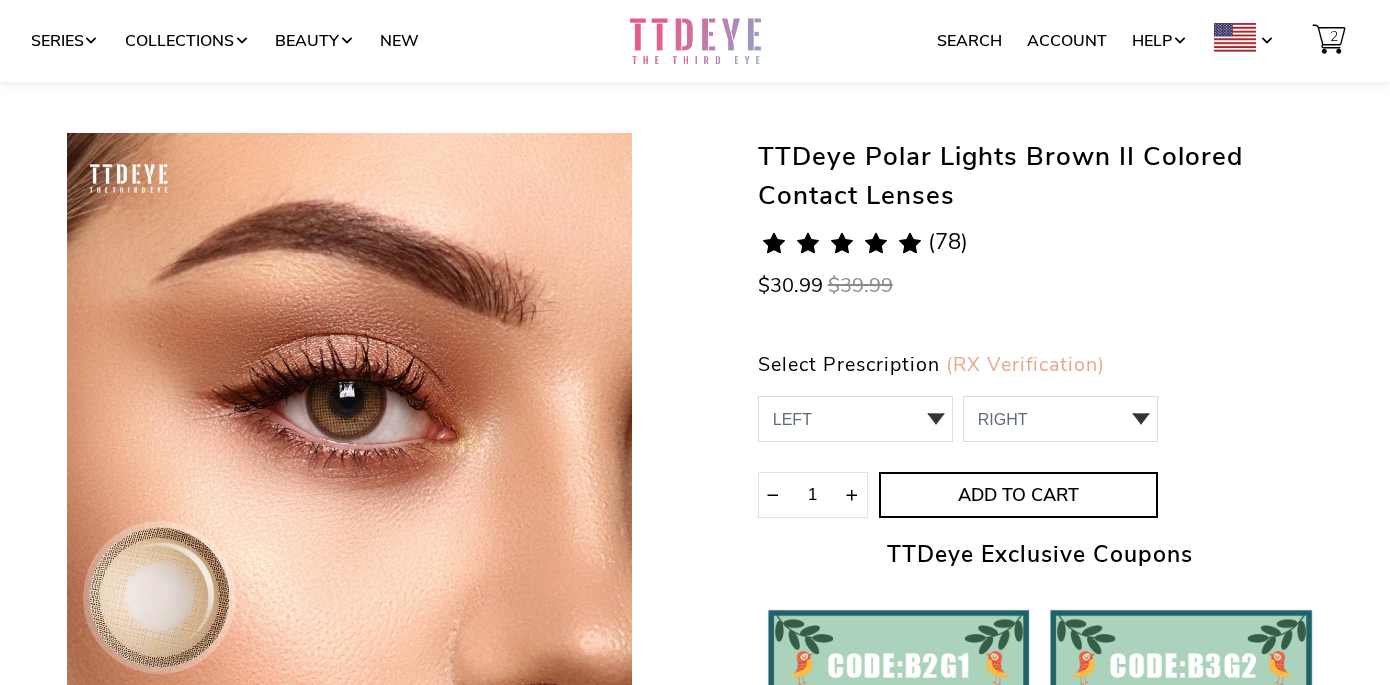 click on "(78)" at bounding box center (948, 242) 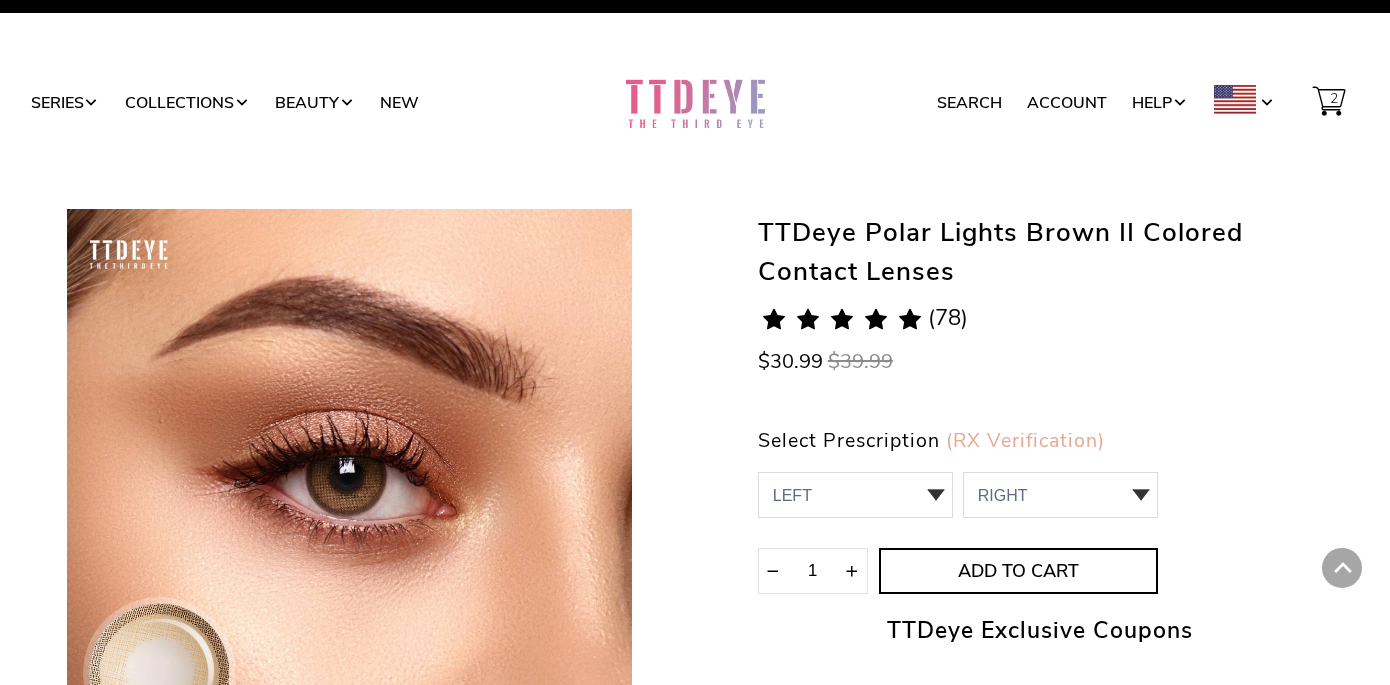 scroll, scrollTop: 0, scrollLeft: 0, axis: both 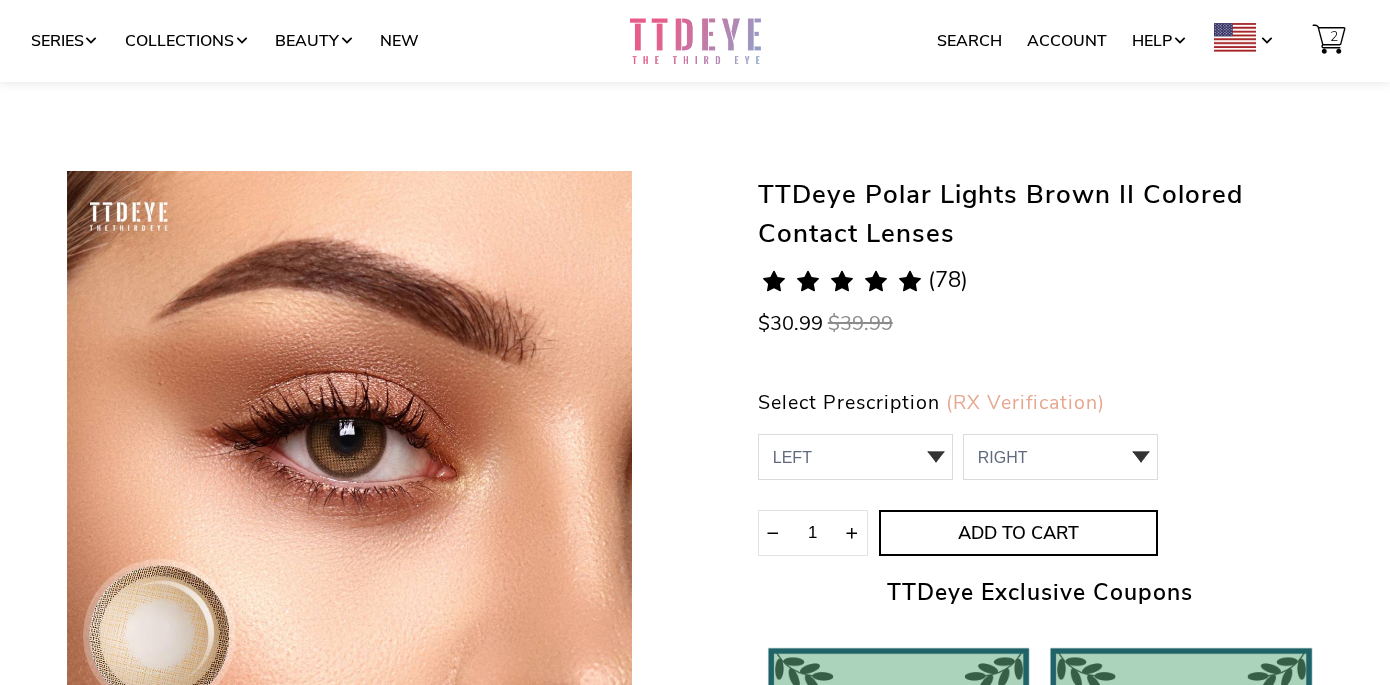 click on "(78)" at bounding box center [948, 280] 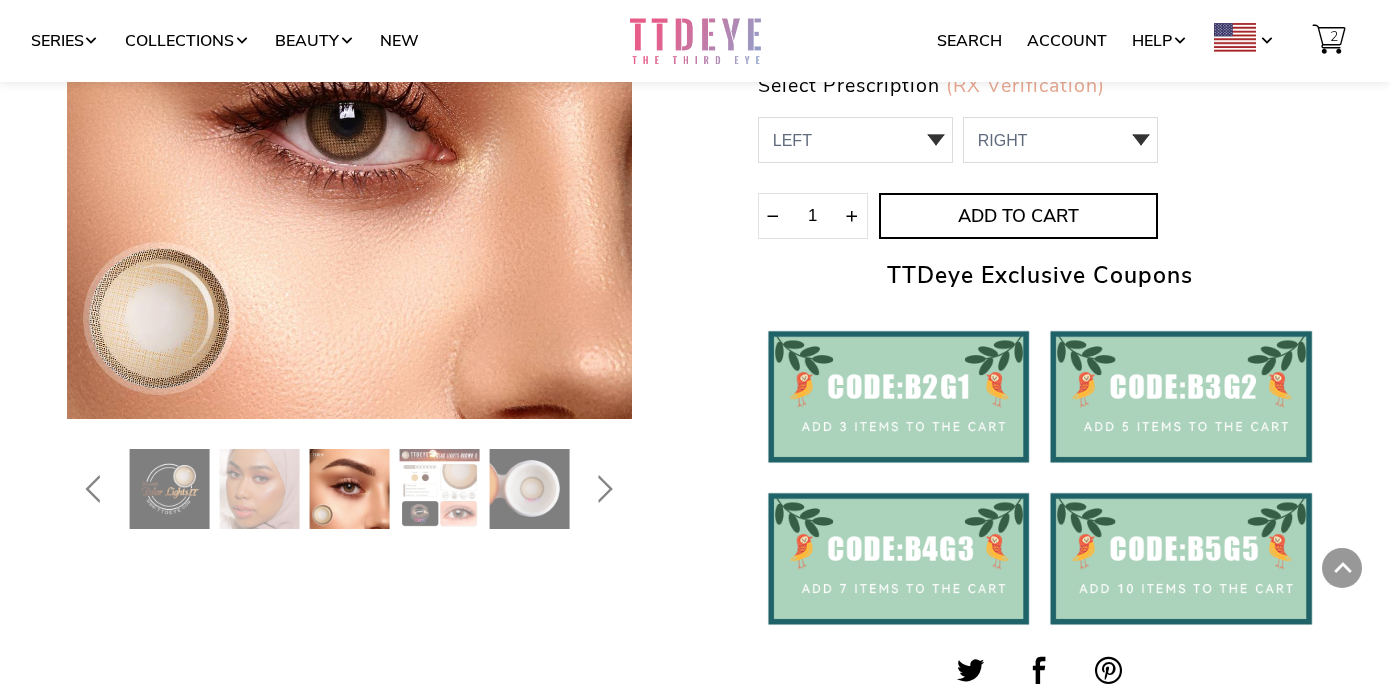 scroll, scrollTop: 0, scrollLeft: 0, axis: both 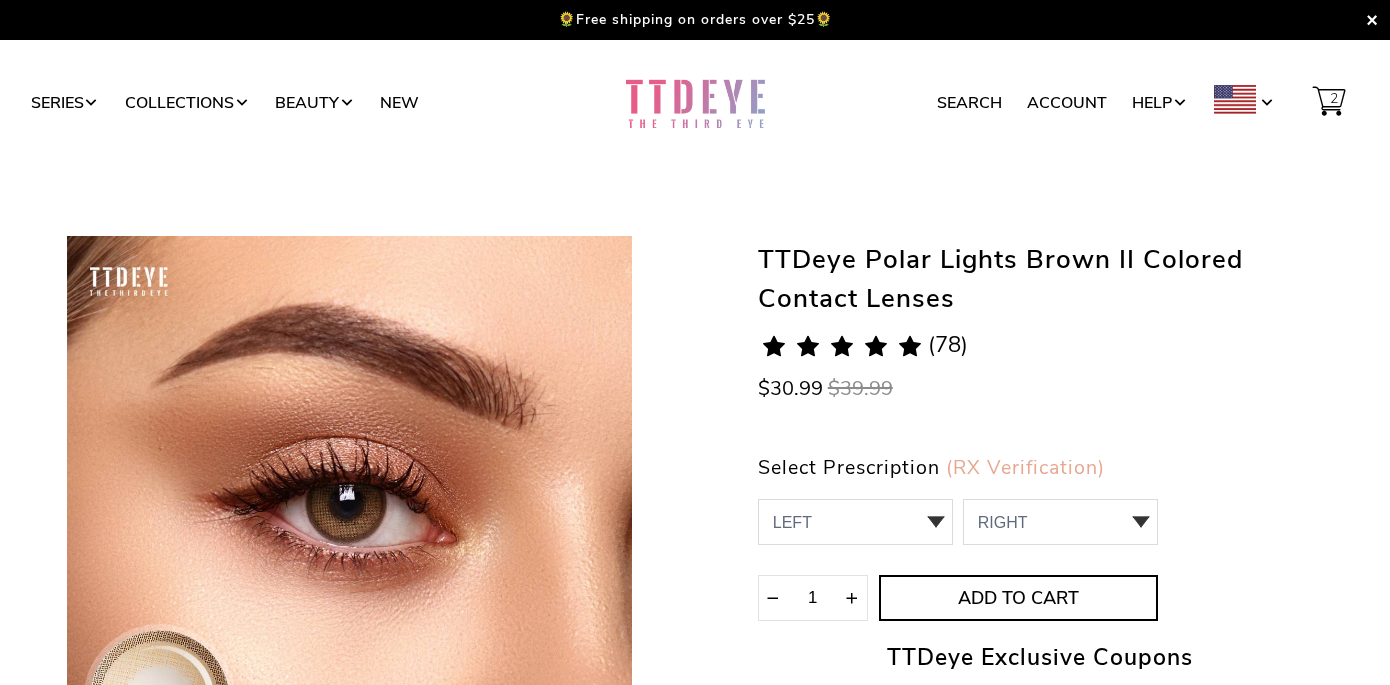 click 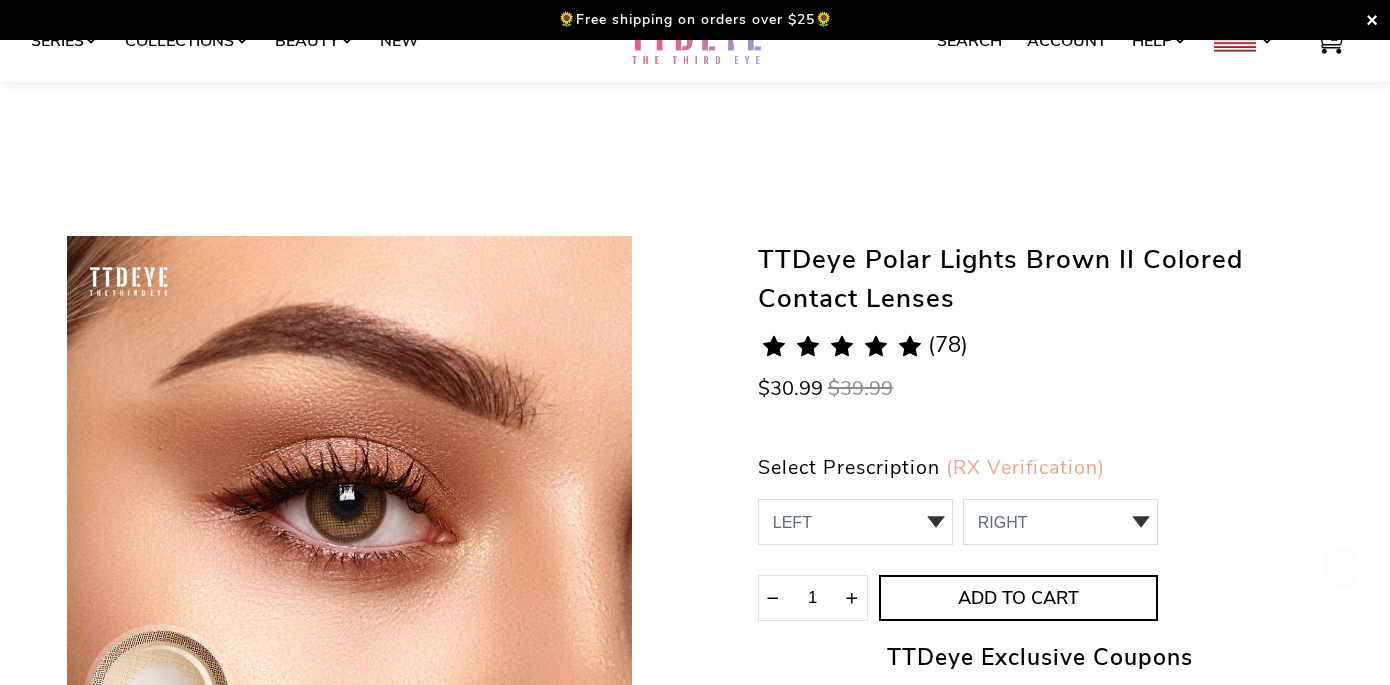 scroll, scrollTop: 5988, scrollLeft: 0, axis: vertical 